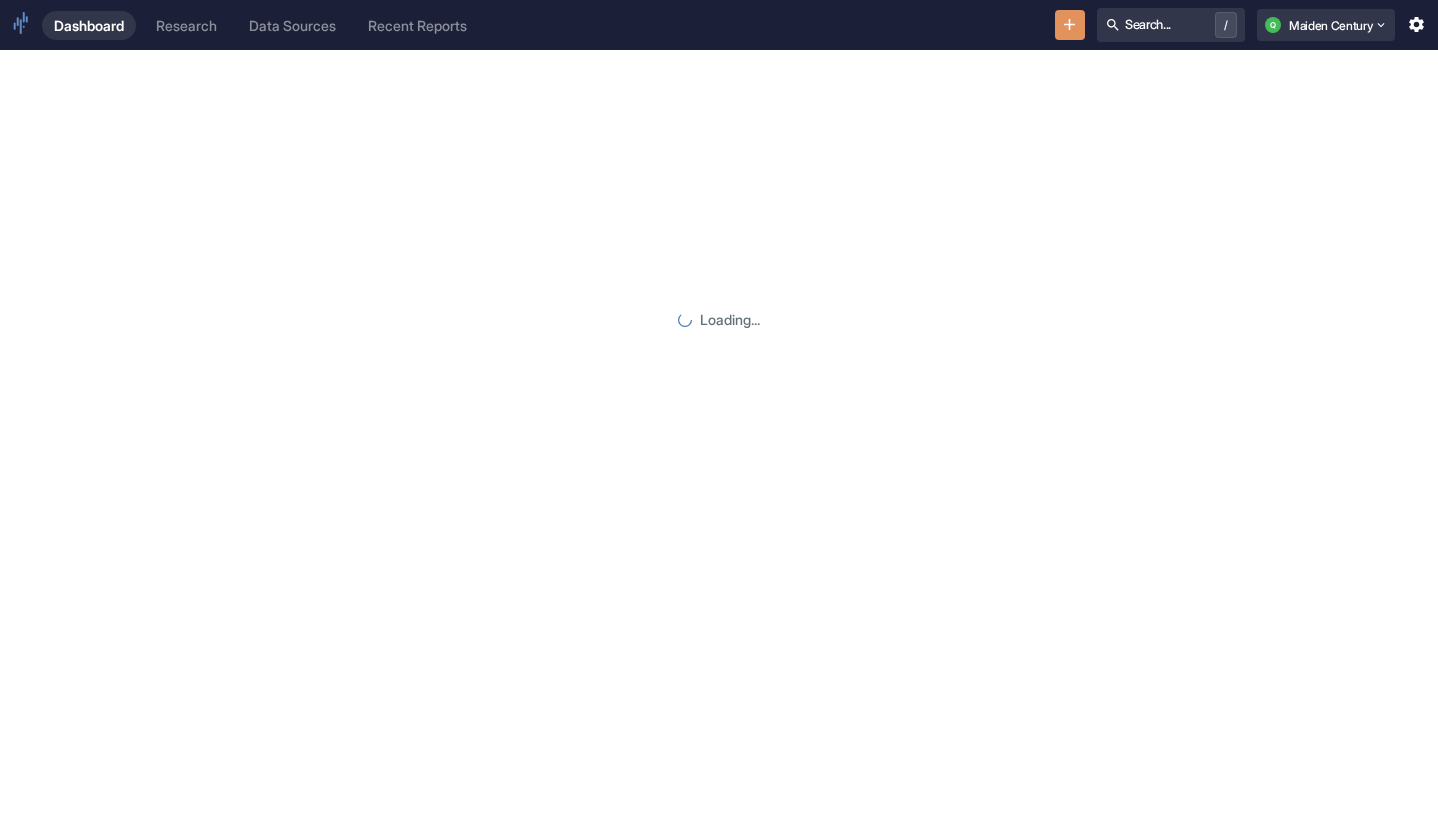 scroll, scrollTop: 0, scrollLeft: 0, axis: both 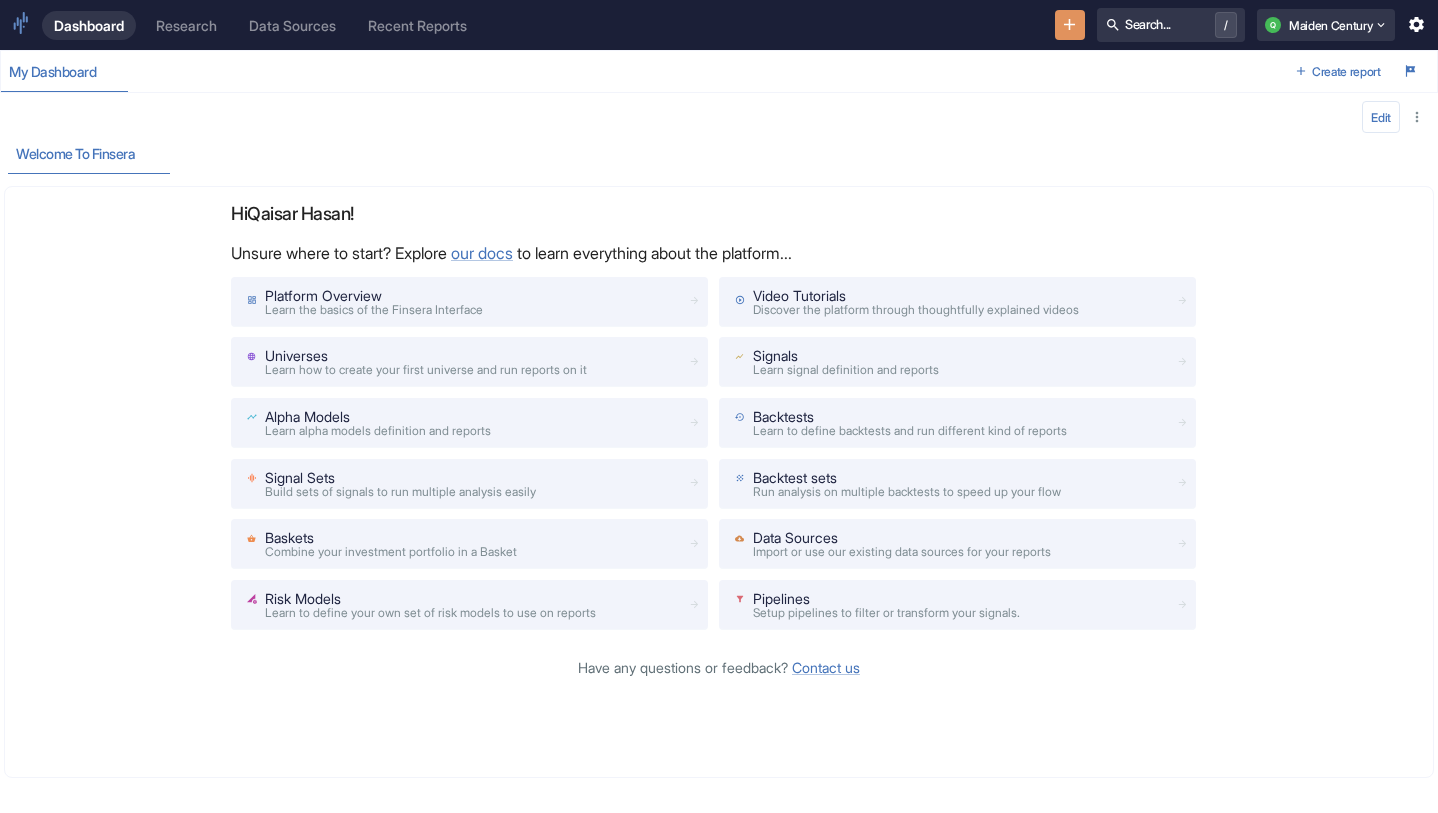 click on "Research" at bounding box center [186, 25] 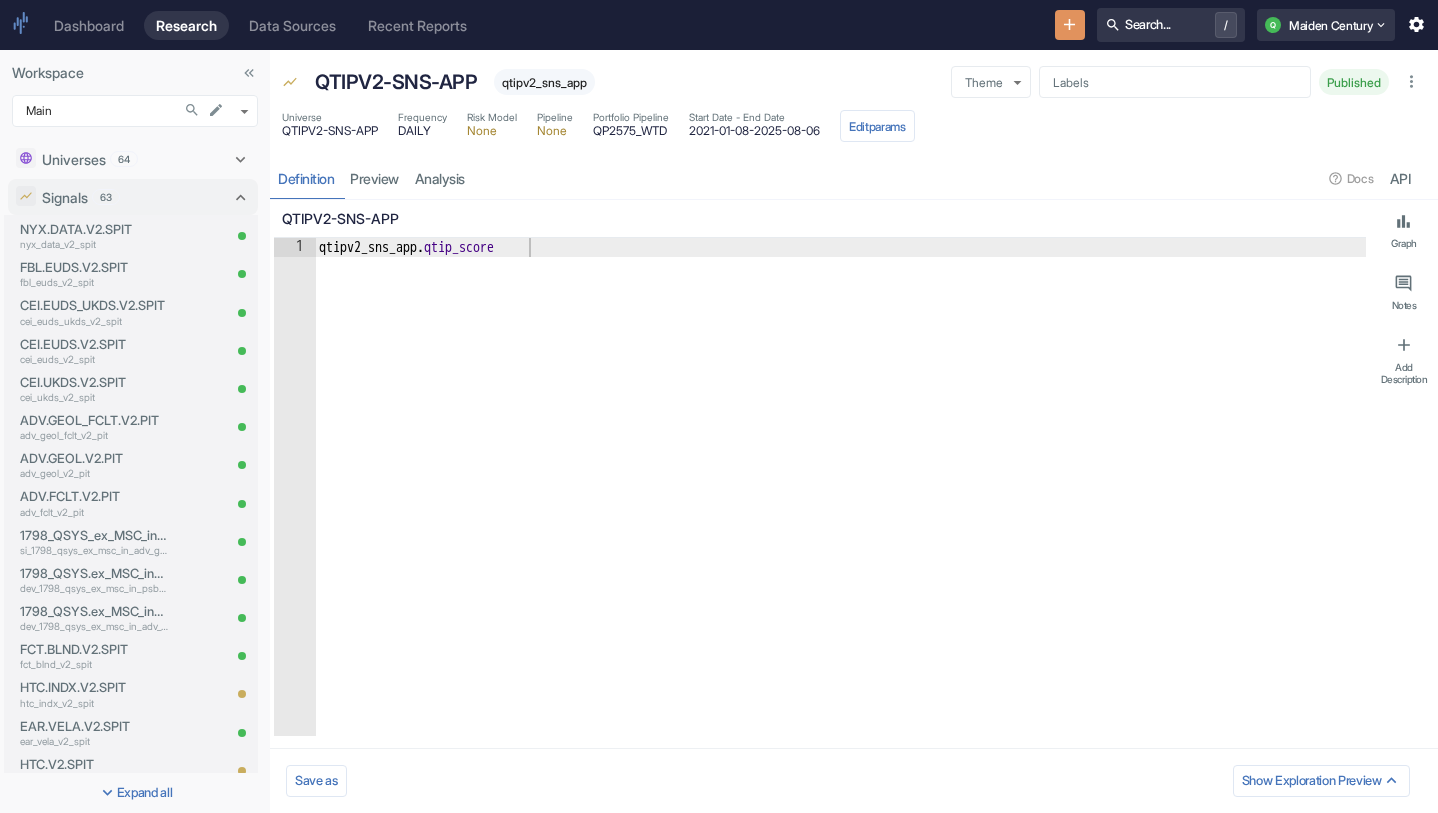 type on "x" 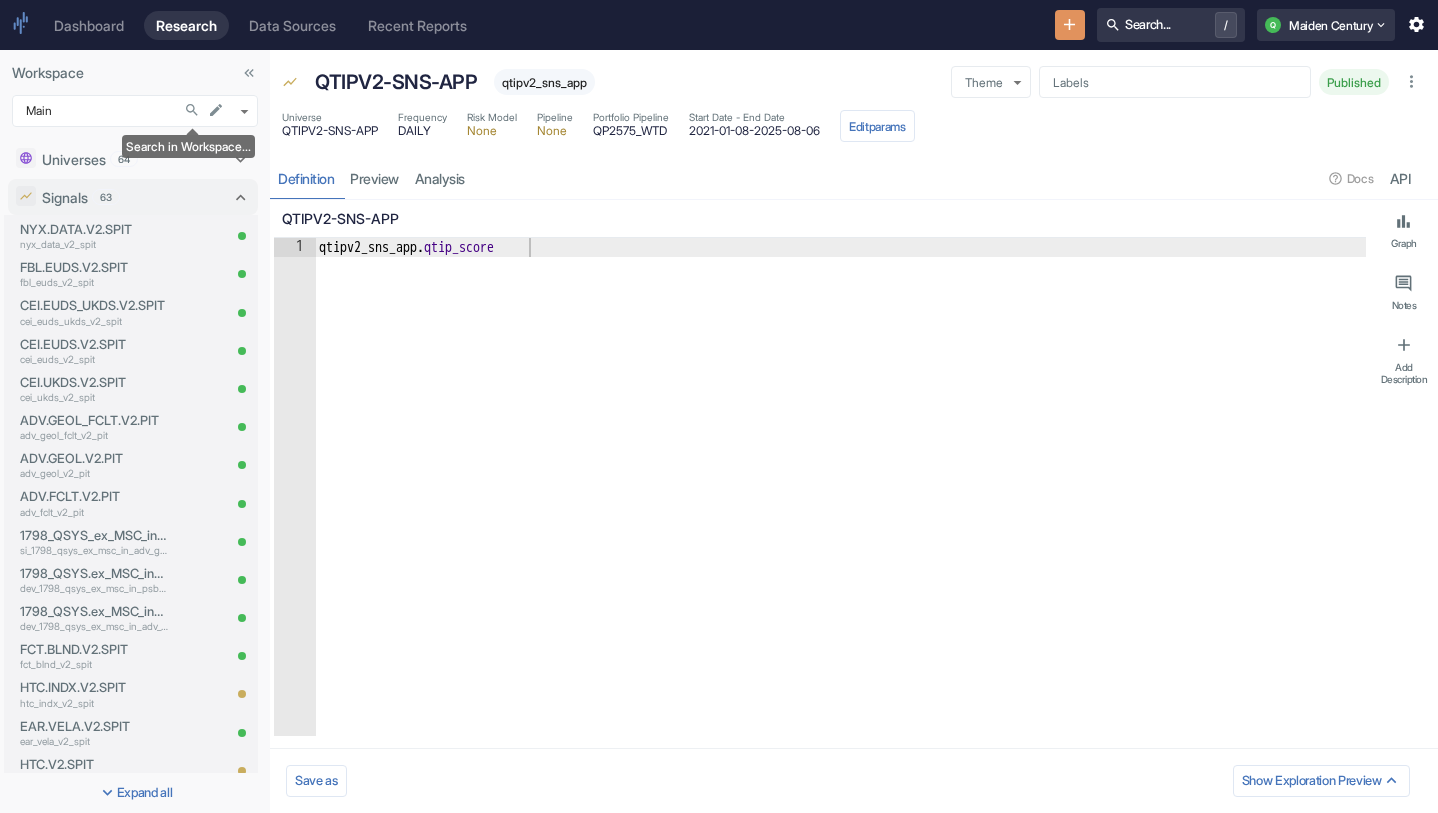 click 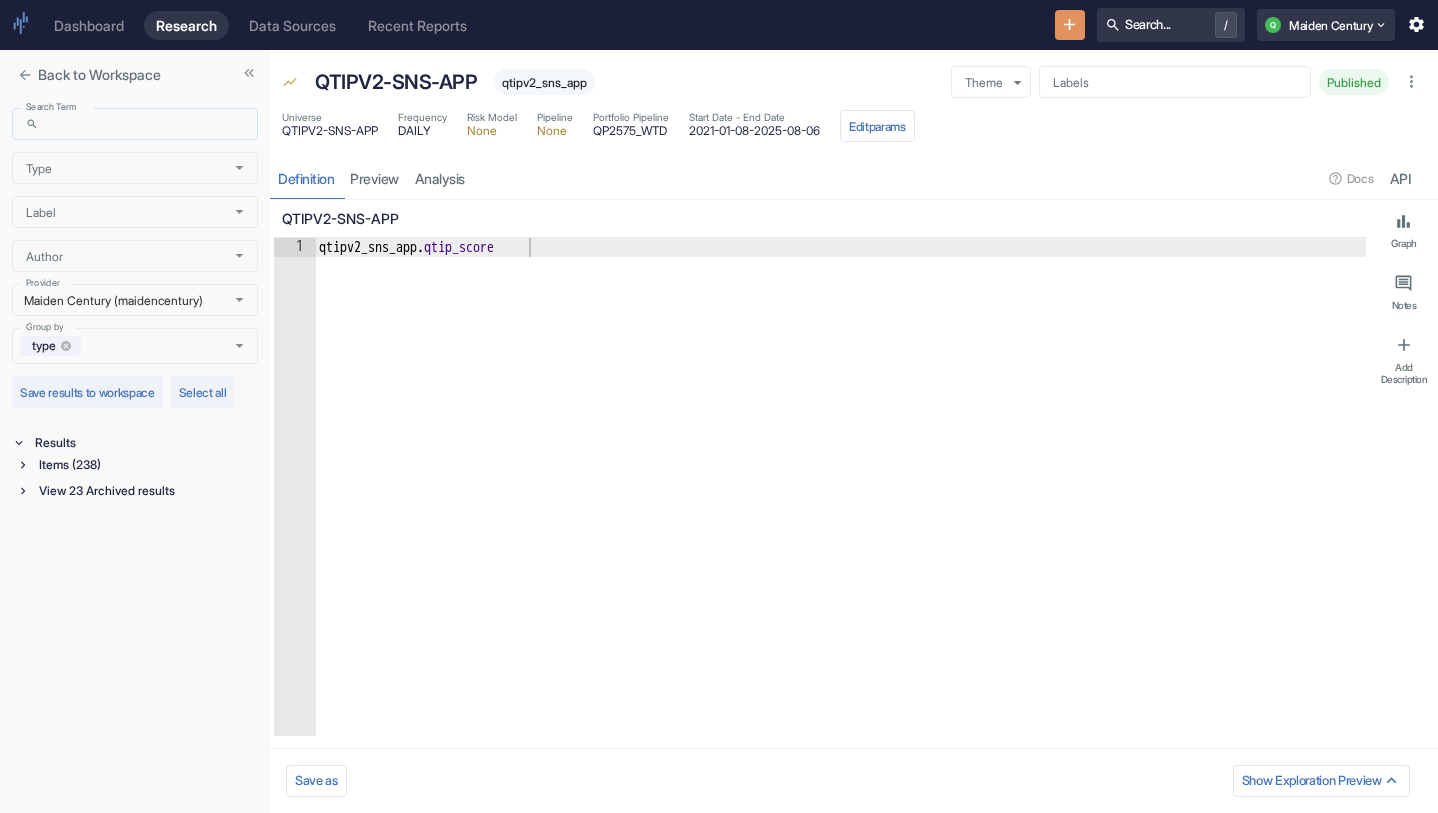 click on "Search Term" at bounding box center [152, 124] 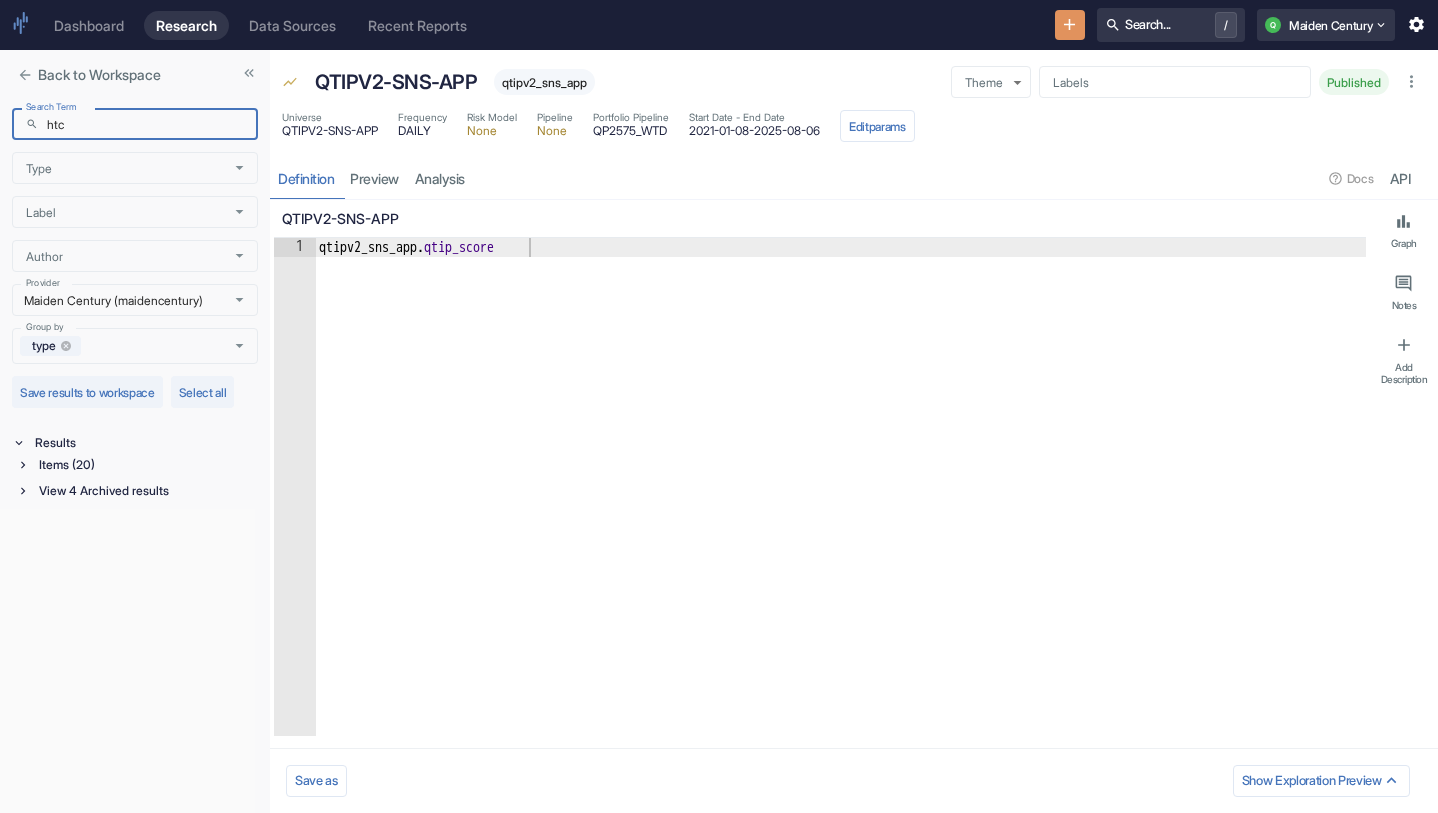 click on "View 4 Archived results" at bounding box center [146, 491] 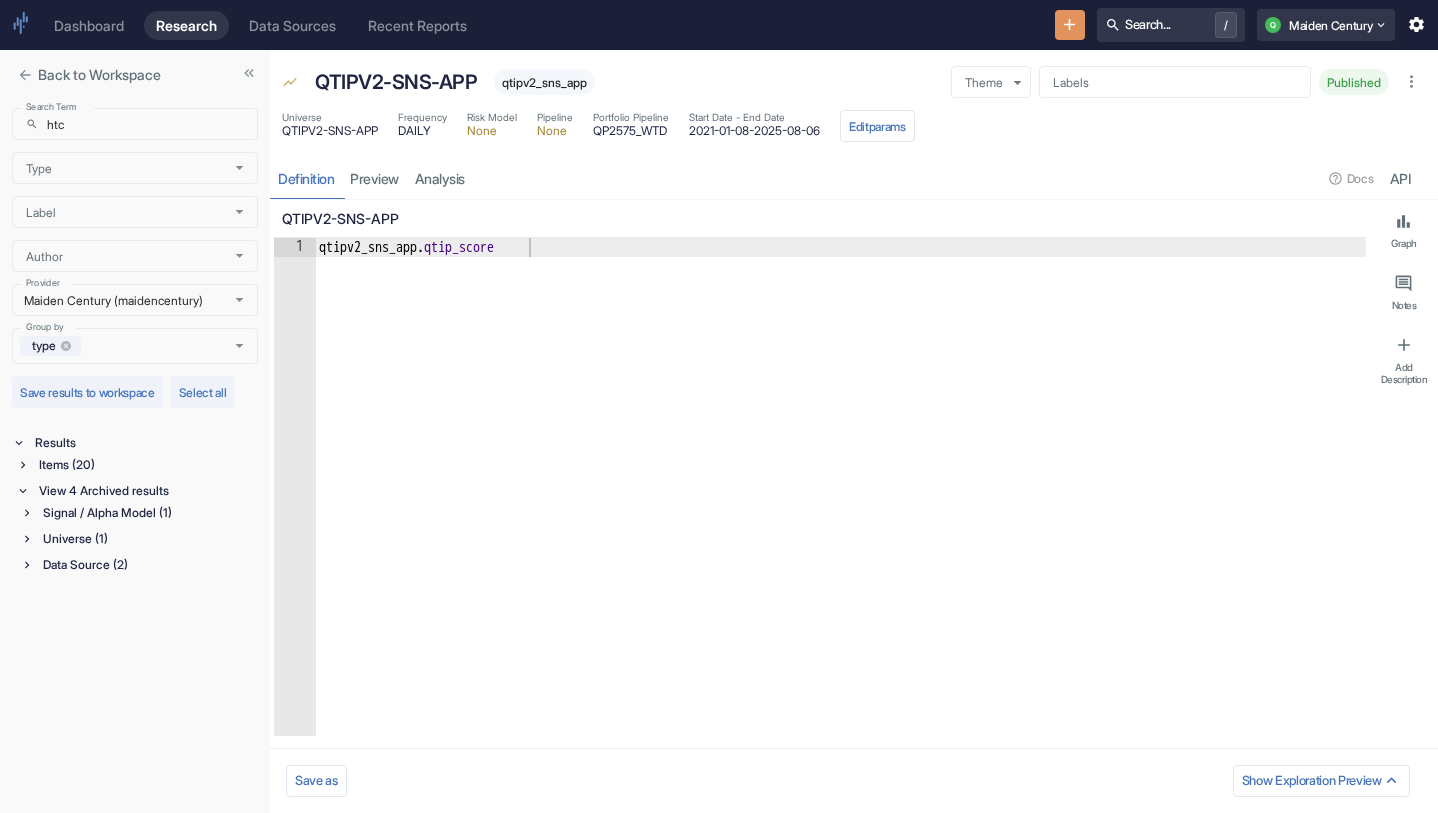 click on "Data Source (2)" at bounding box center [148, 565] 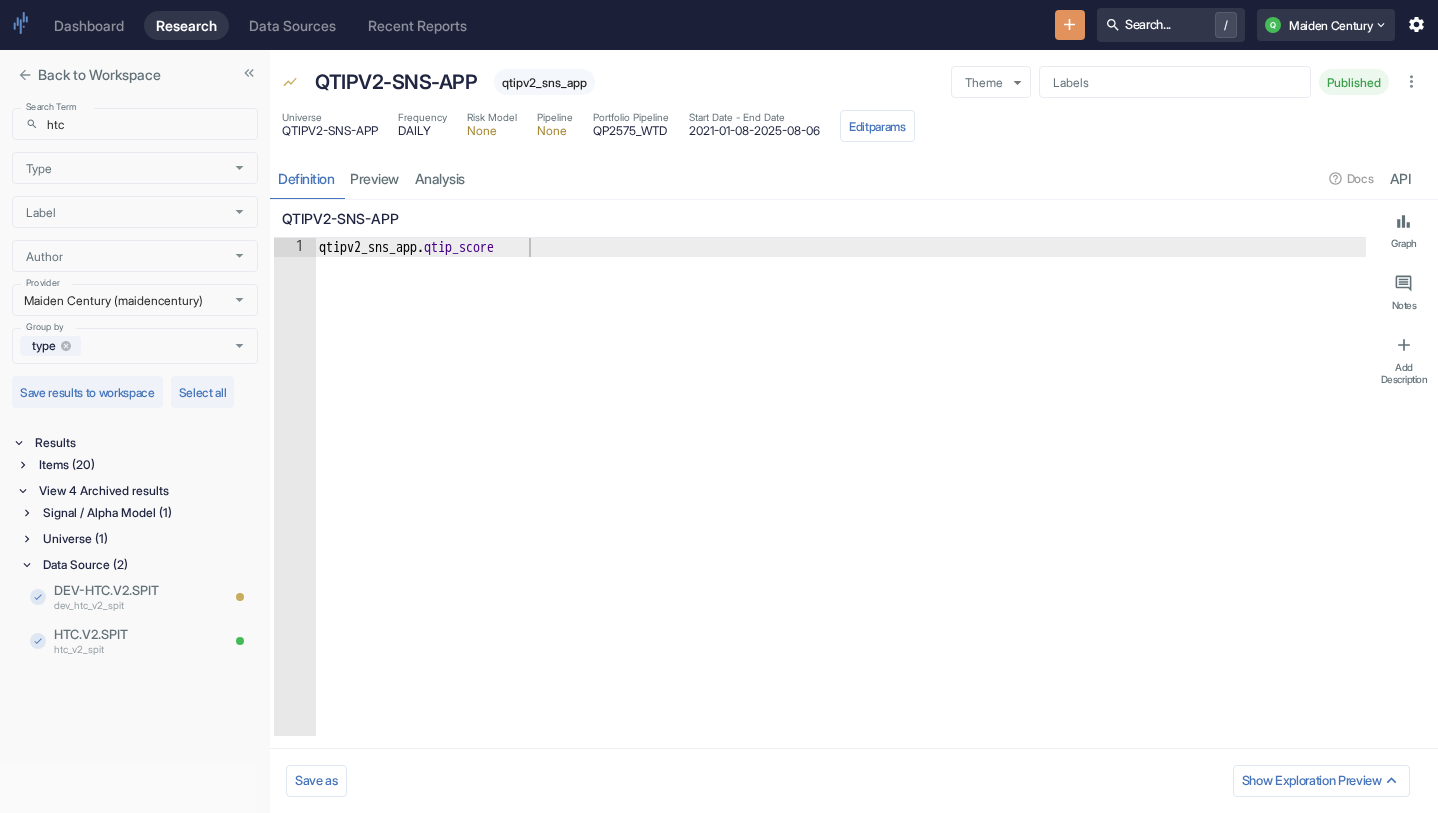 click on "Universe (1)" at bounding box center (148, 539) 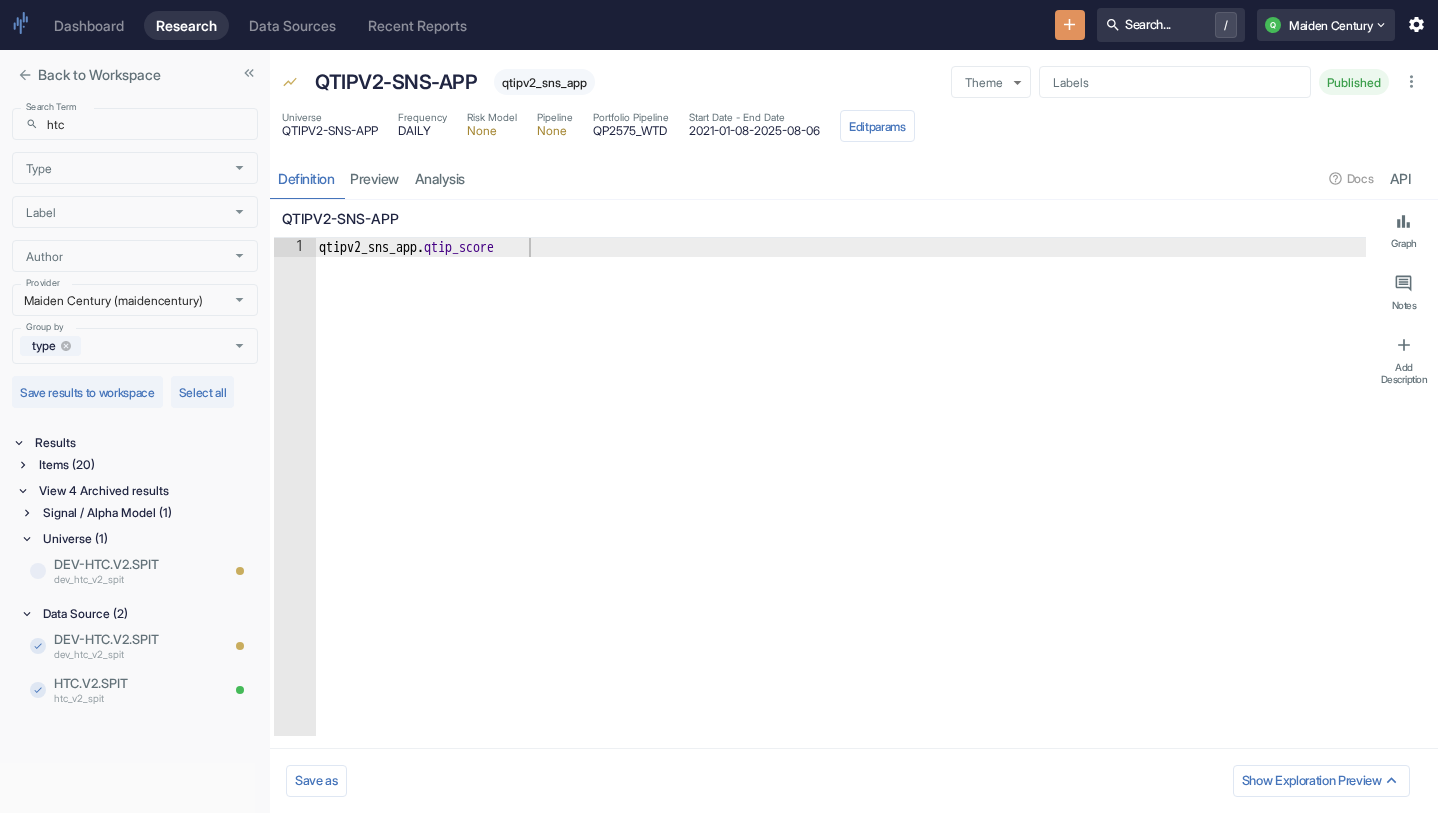 click on "Universe (1)" at bounding box center [148, 539] 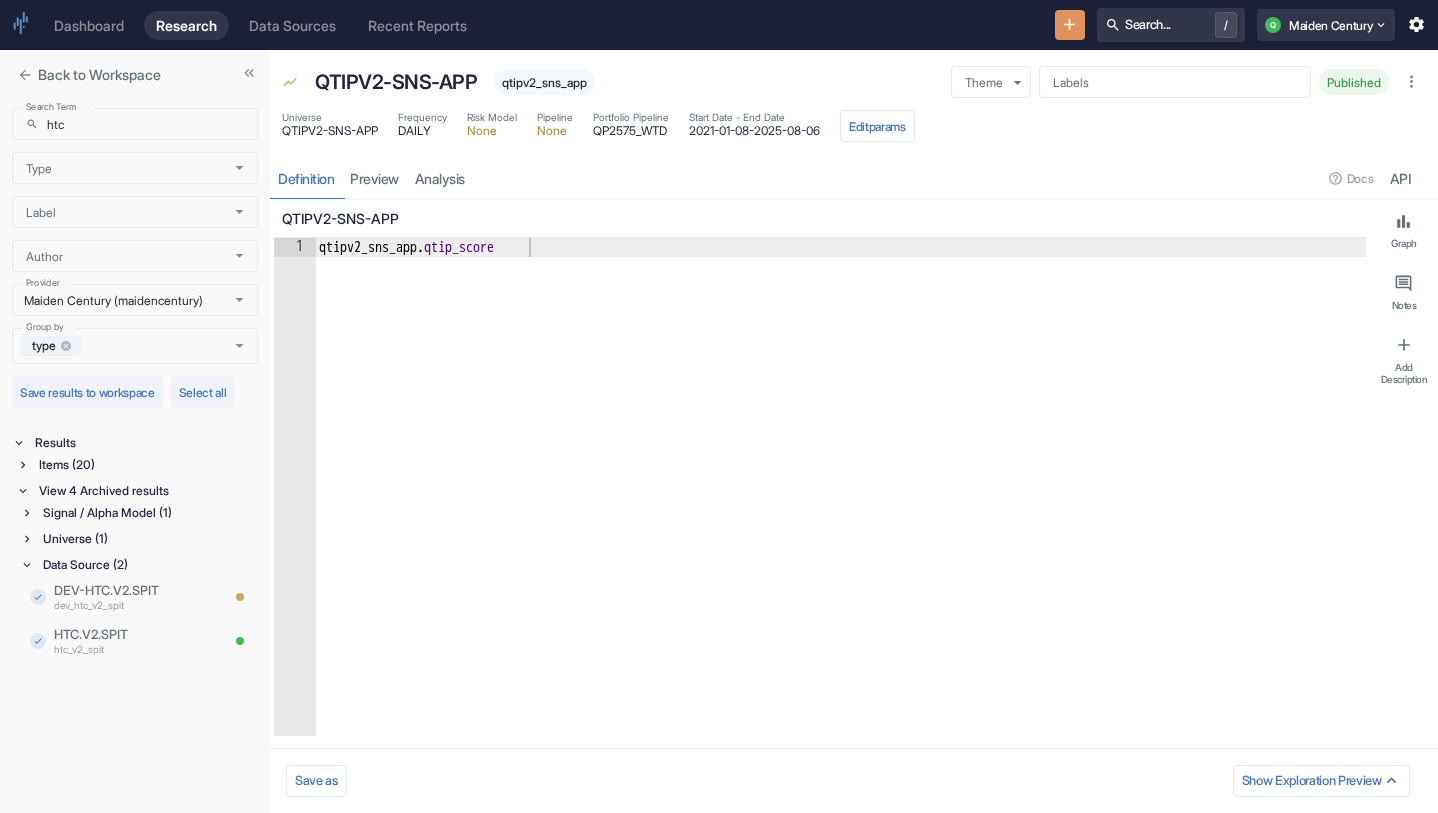 click on "Signal / Alpha Model (1)" at bounding box center [148, 513] 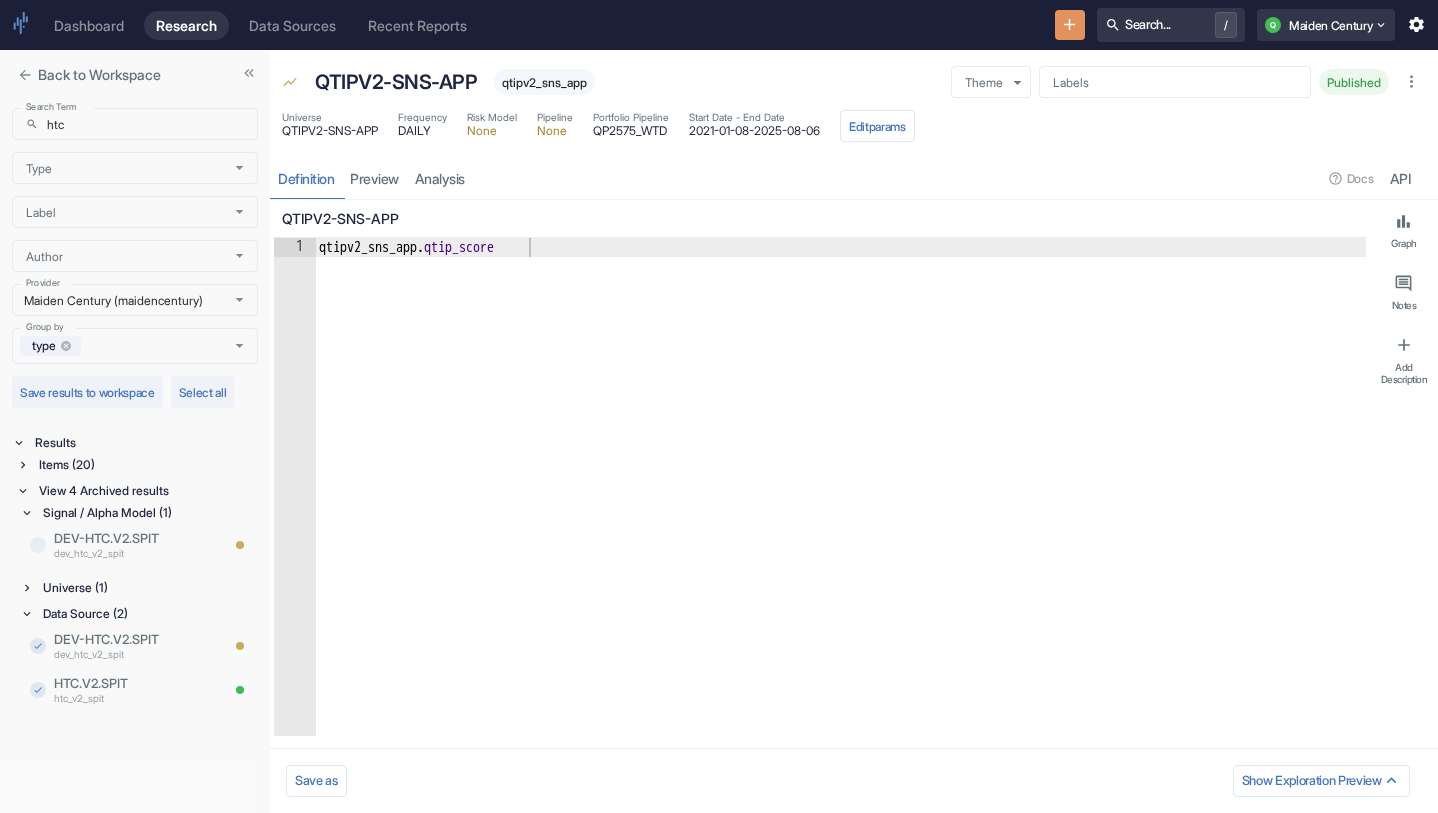 click on "Signal / Alpha Model (1)" at bounding box center (148, 513) 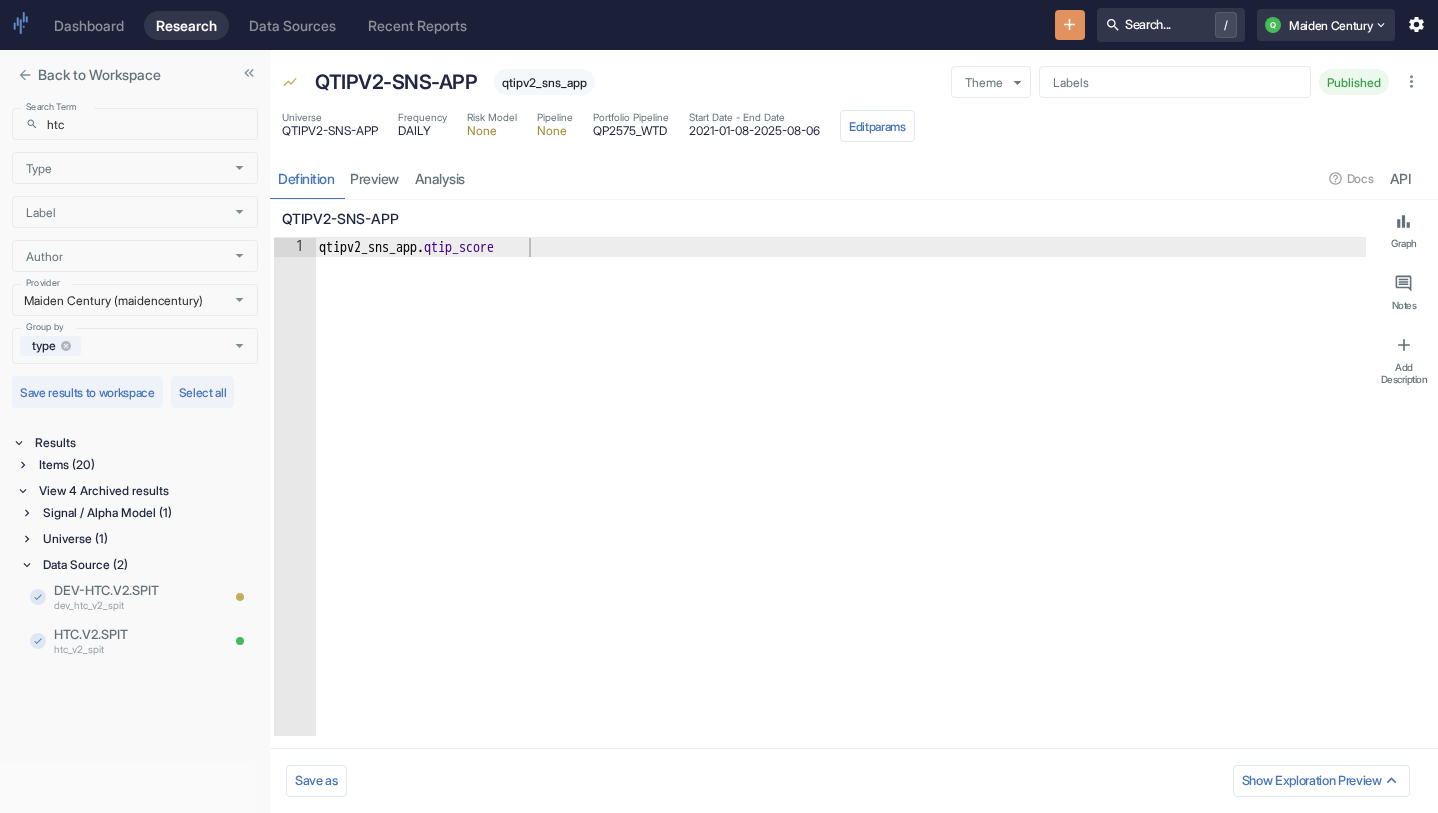 click on "Search Term ​ htc Search Term Type Type Label Label Author Author Provider Maiden Century (maidencentury) Provider Group by type Group by" at bounding box center (135, 236) 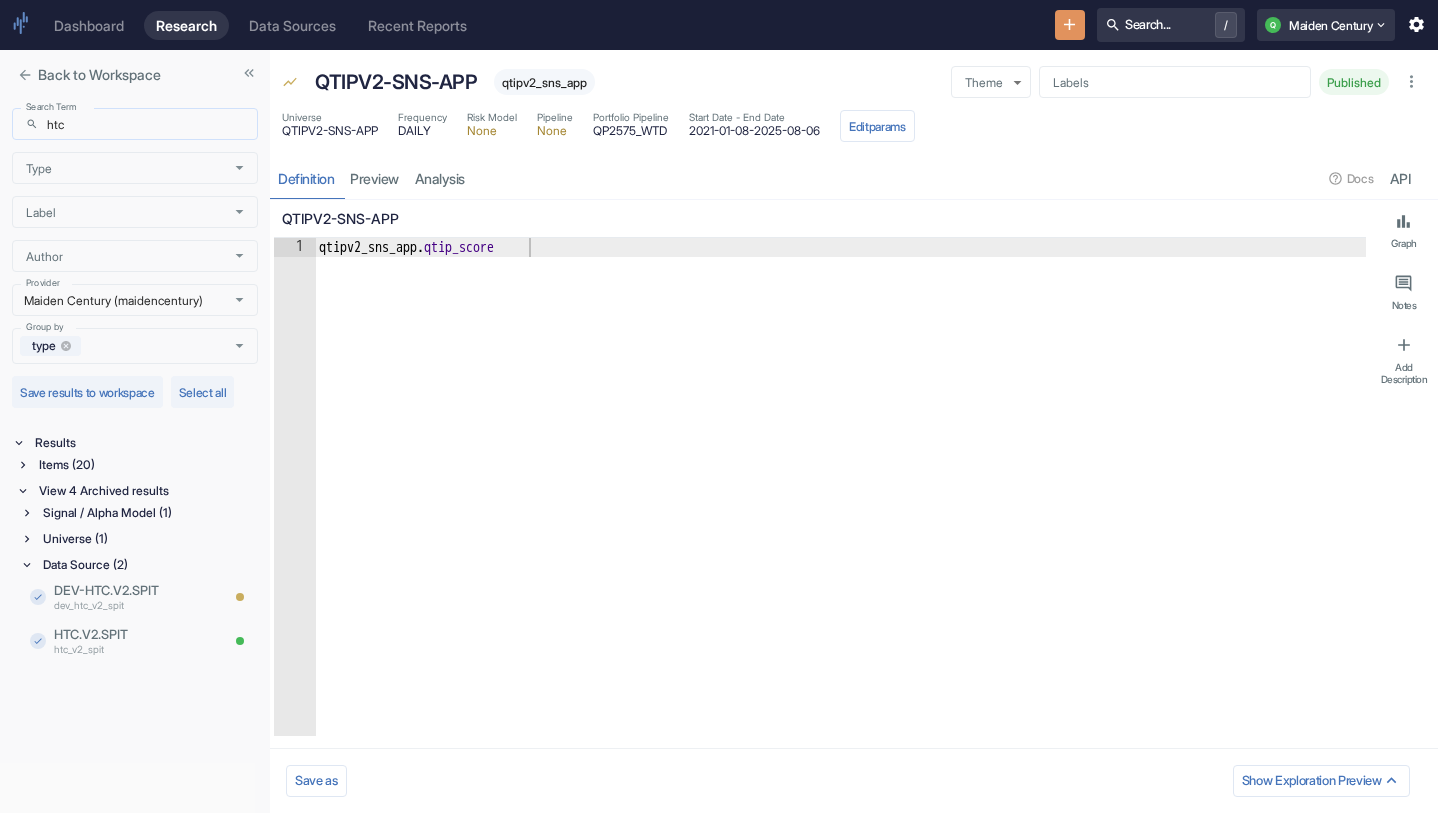 click on "htc" at bounding box center (152, 124) 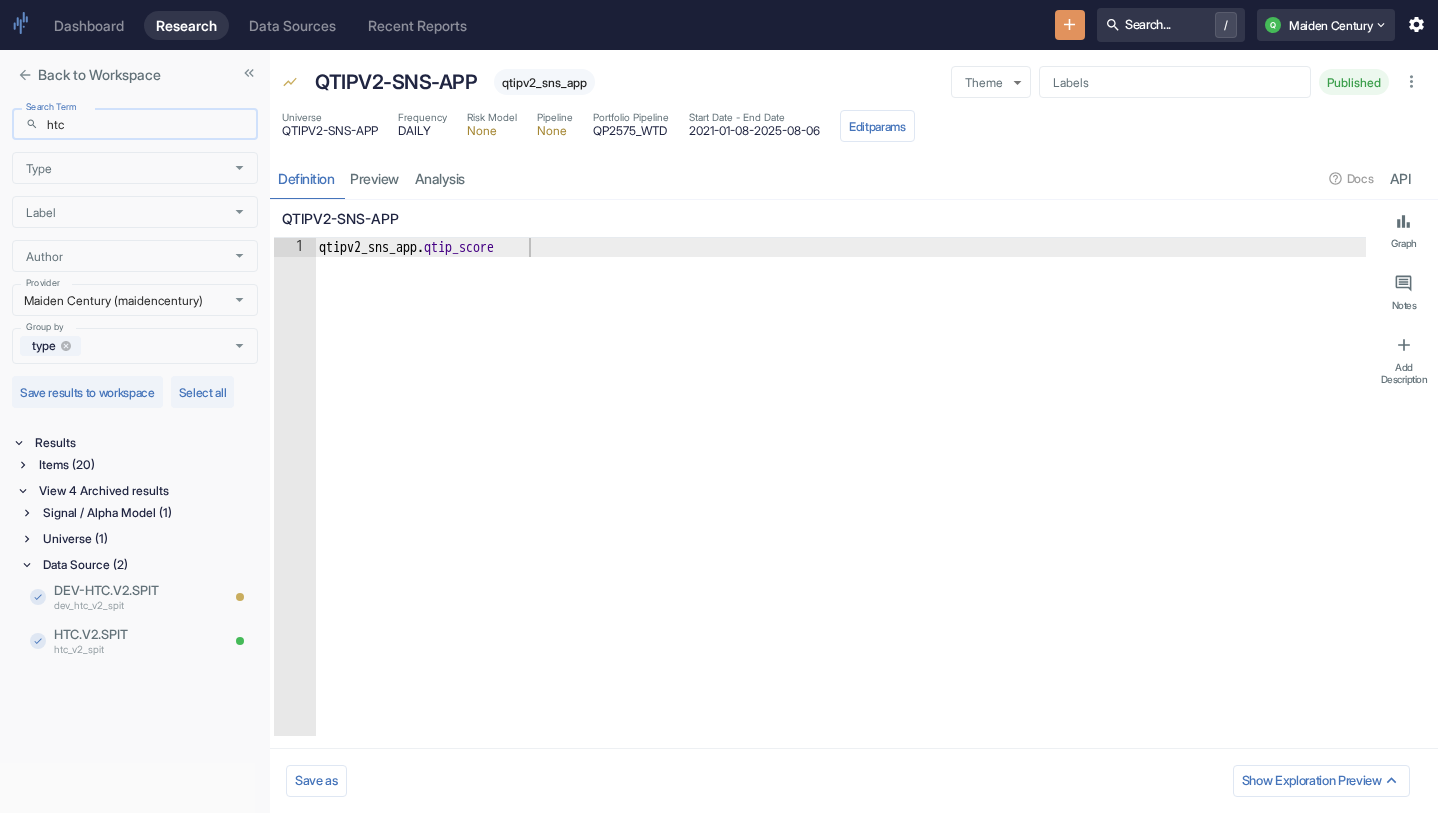 click on "htc" at bounding box center [152, 124] 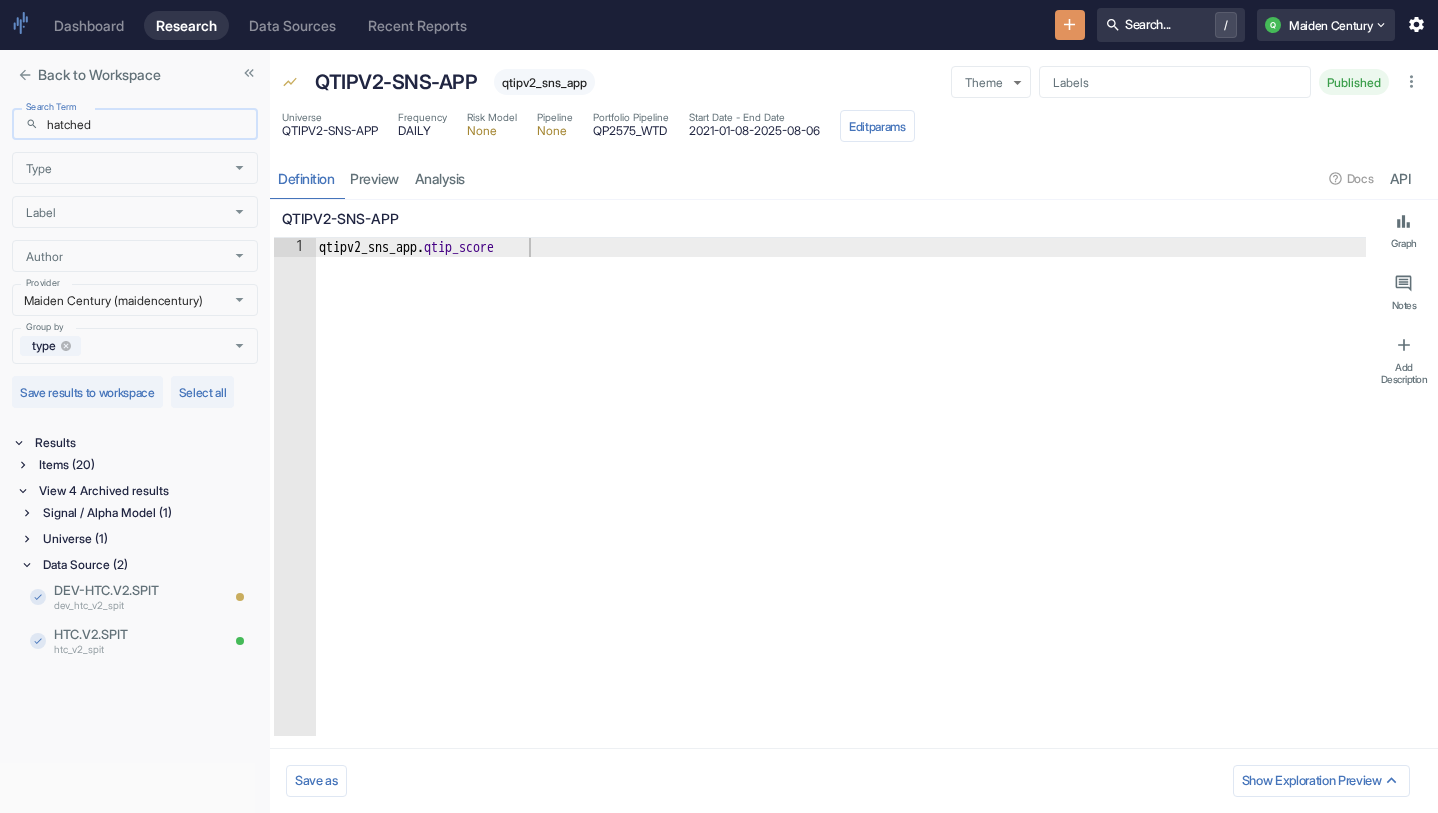 type on "hatched" 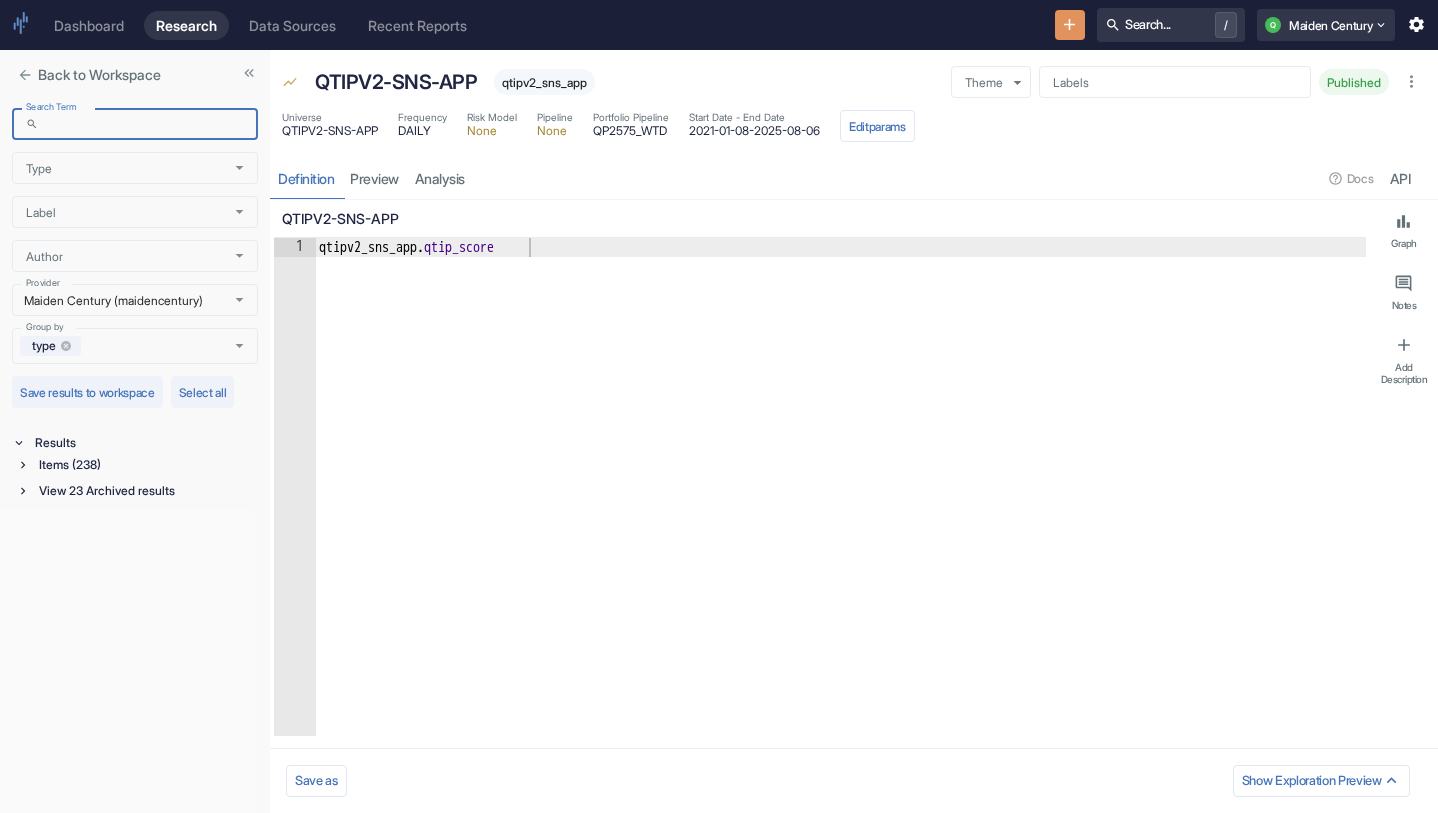 paste on "qtipv2_htc" 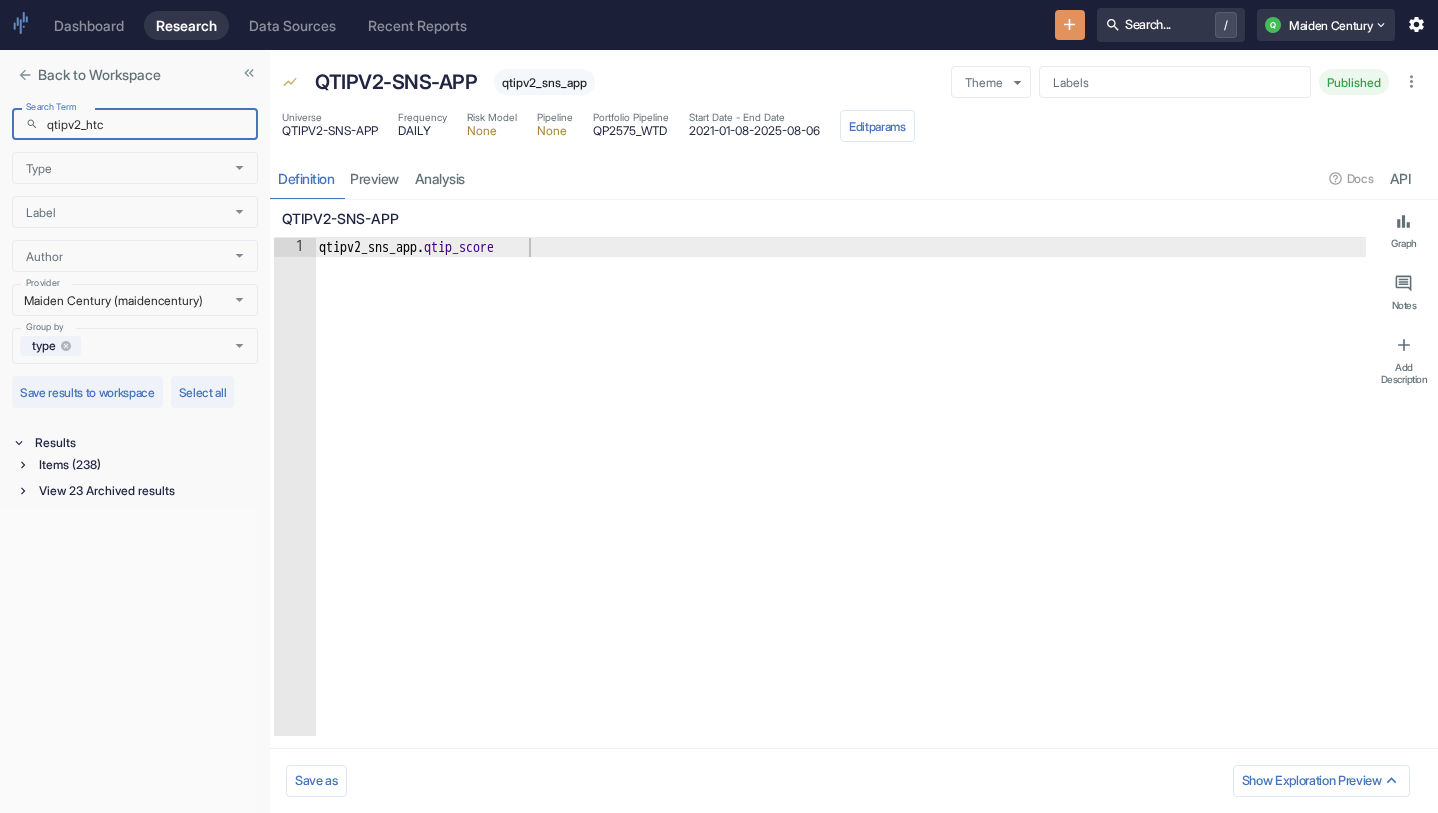 type on "qtipv2_htc" 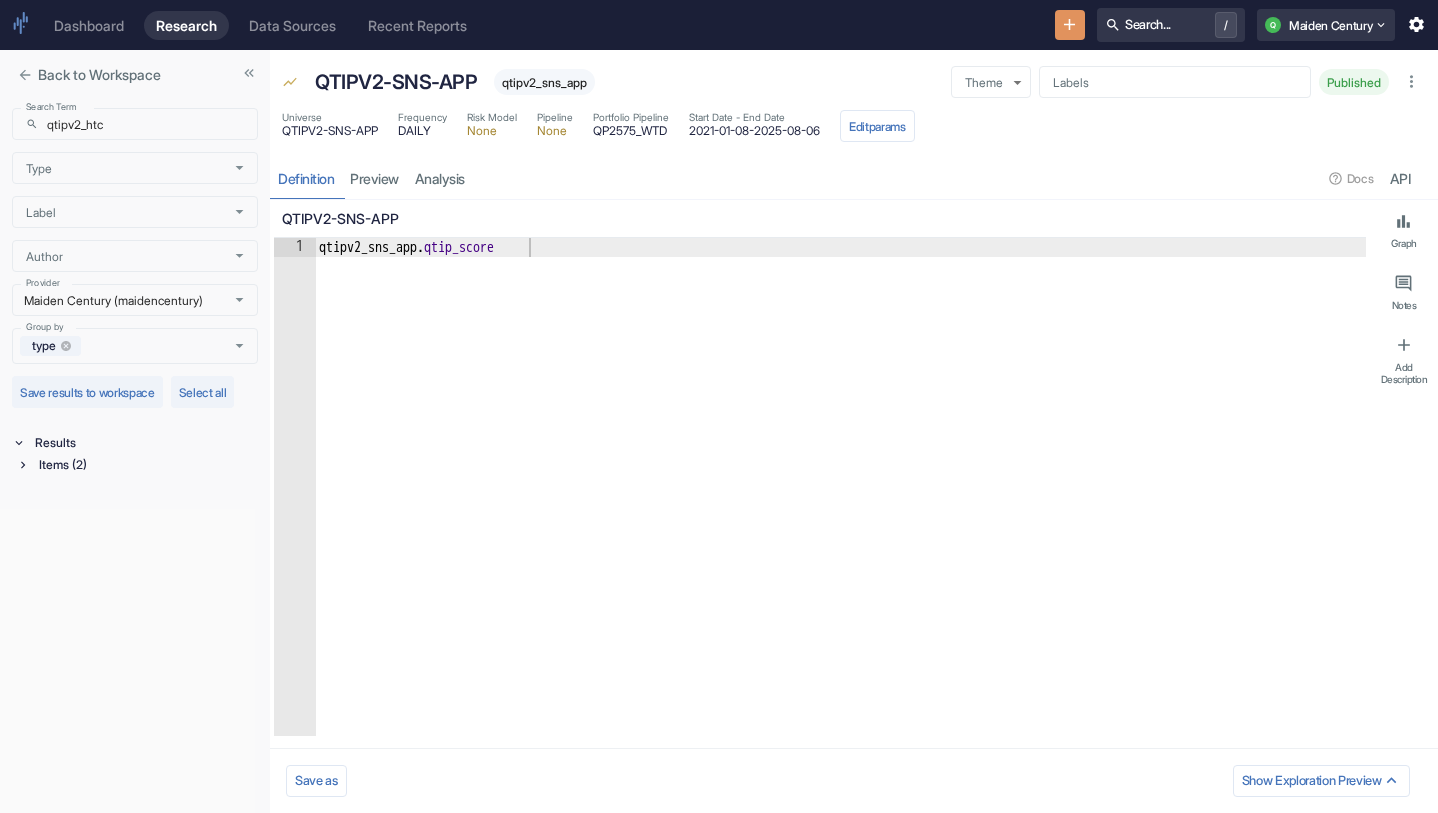 click on "Items (2)" at bounding box center [146, 465] 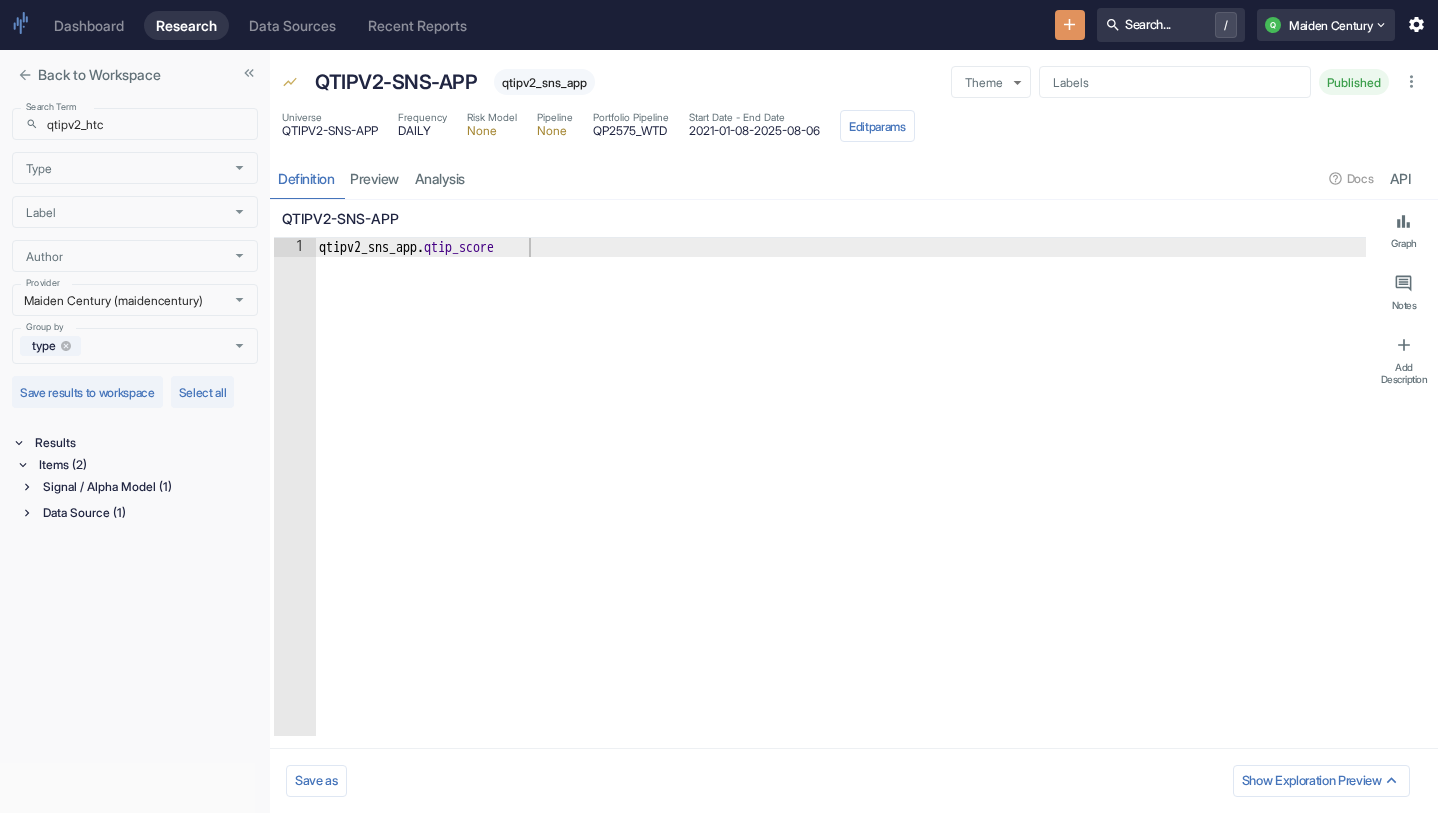 click on "Data Source (1)" at bounding box center (148, 513) 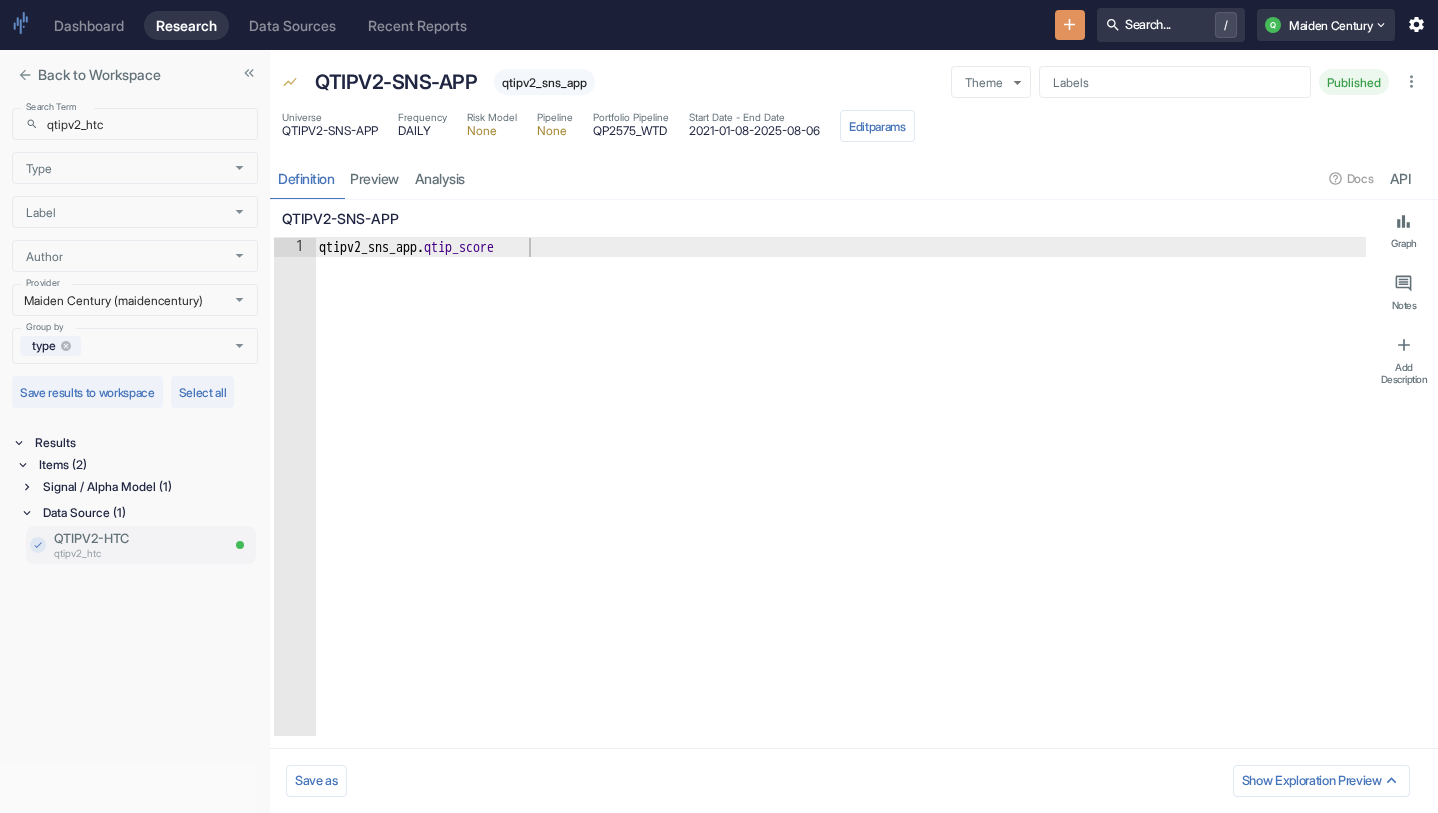 click on "qtipv2_htc" at bounding box center [136, 553] 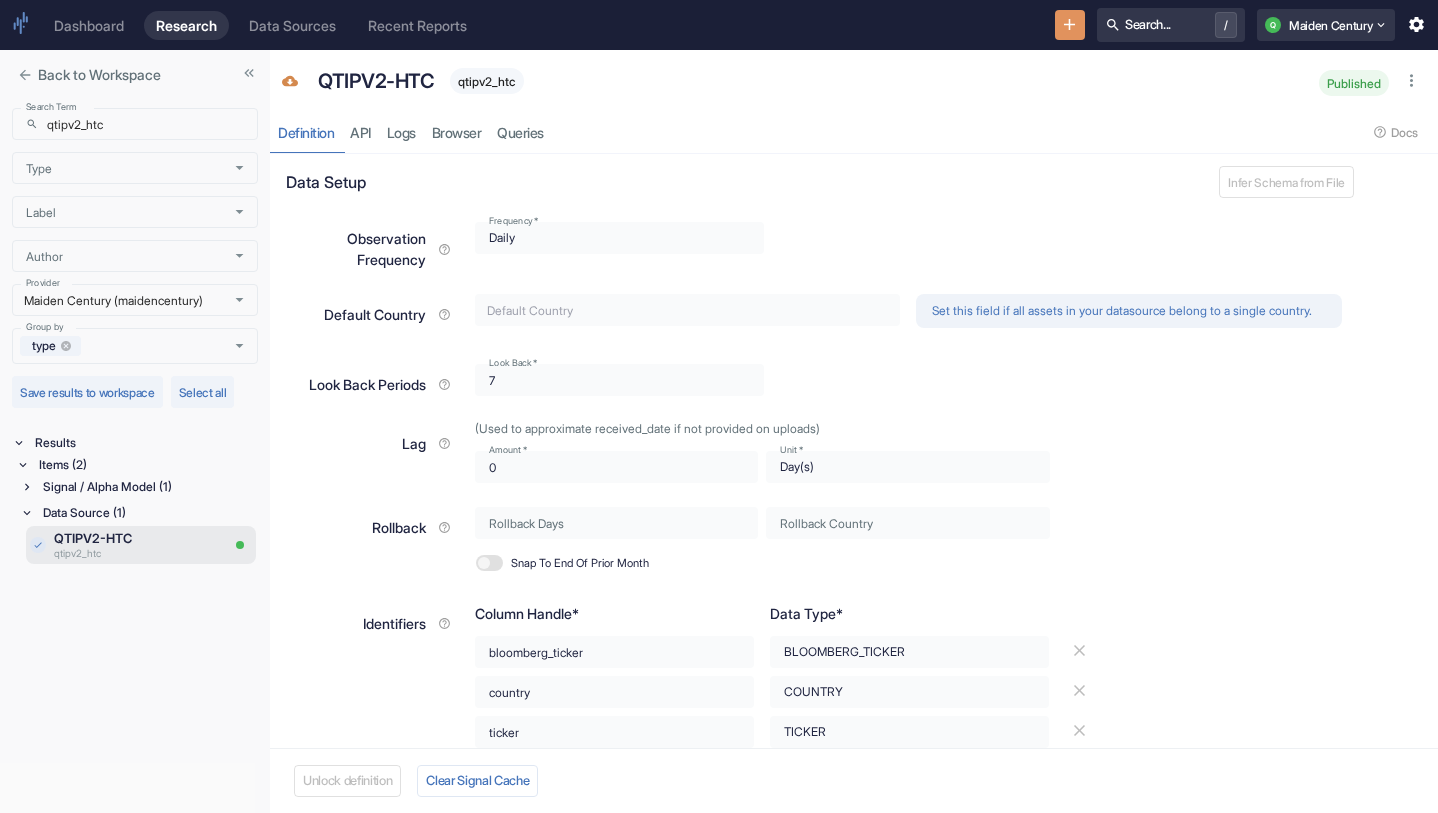 click on "qtipv2_htc" at bounding box center [487, 81] 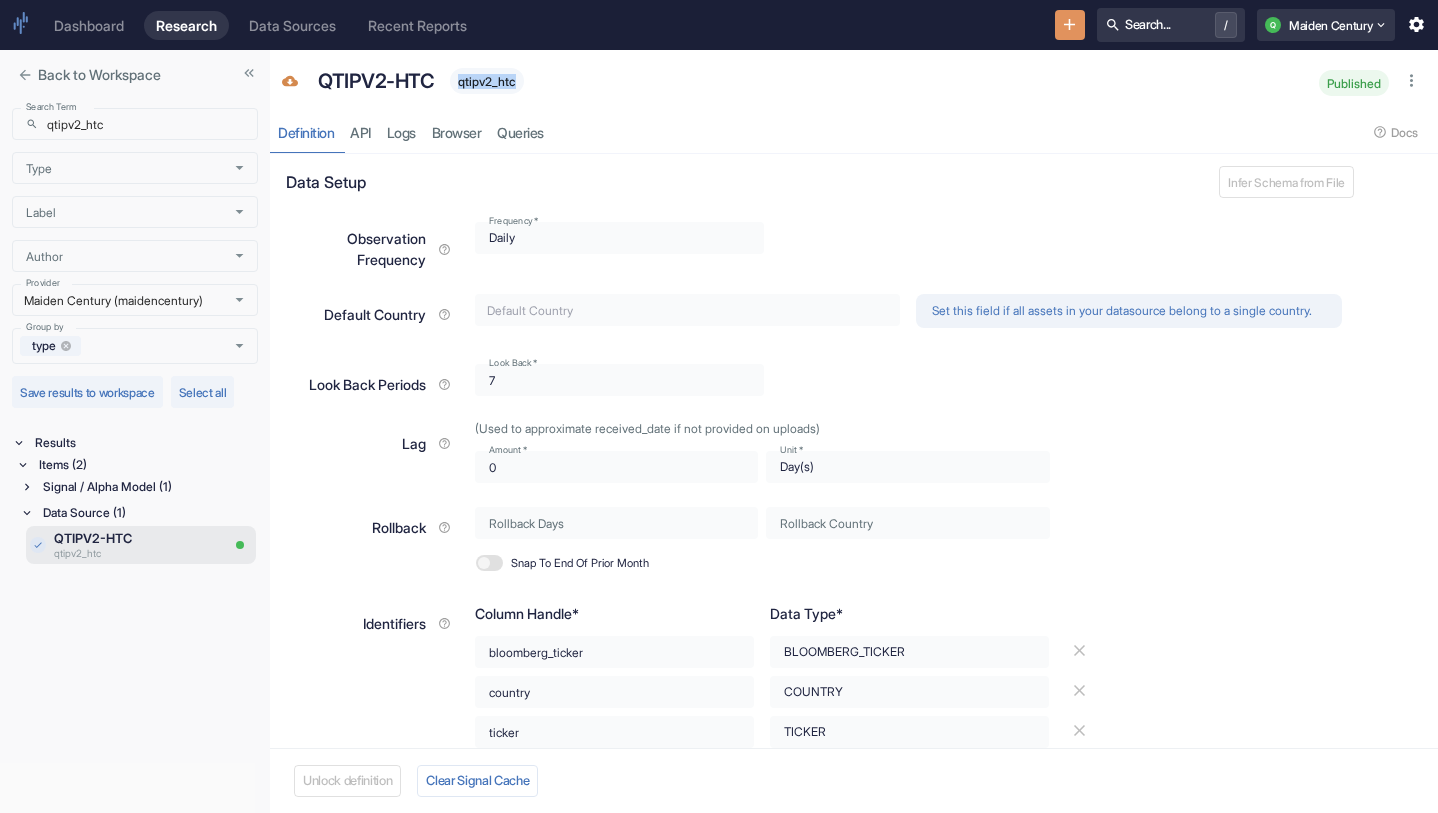 click on "qtipv2_htc" at bounding box center [487, 81] 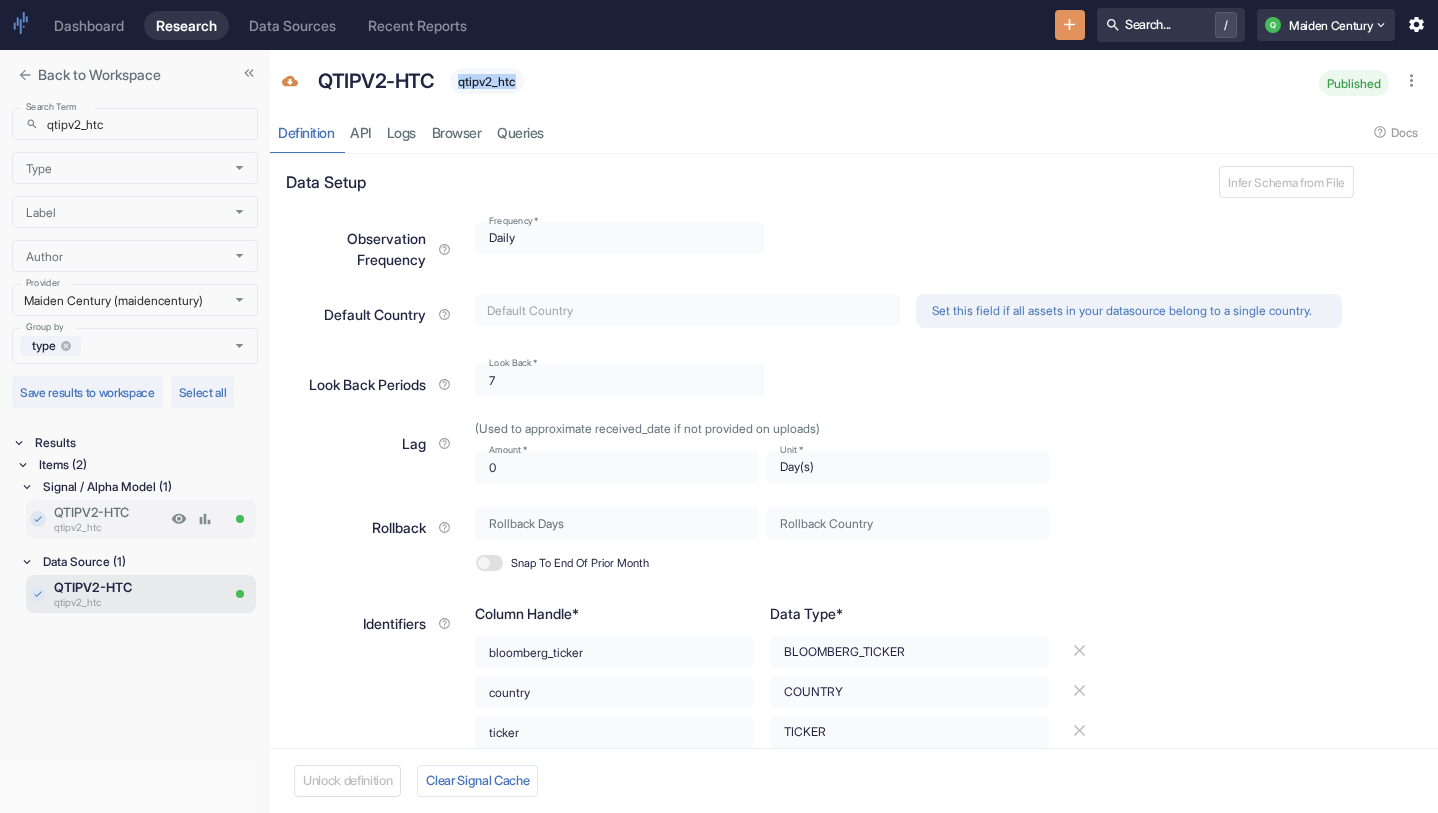 click on "qtipv2_htc" at bounding box center (110, 527) 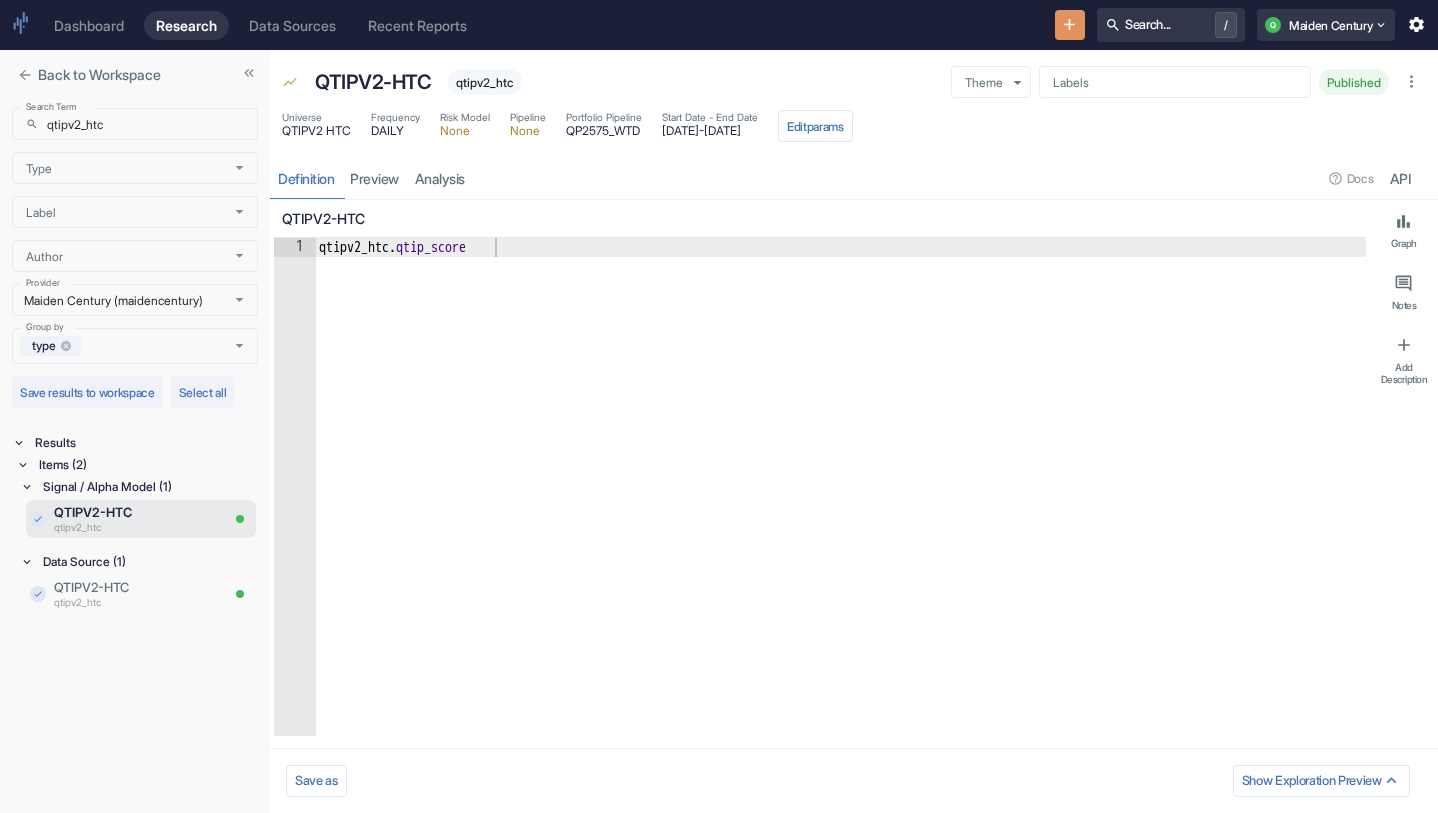 click on "qtipv2_htc" at bounding box center [485, 82] 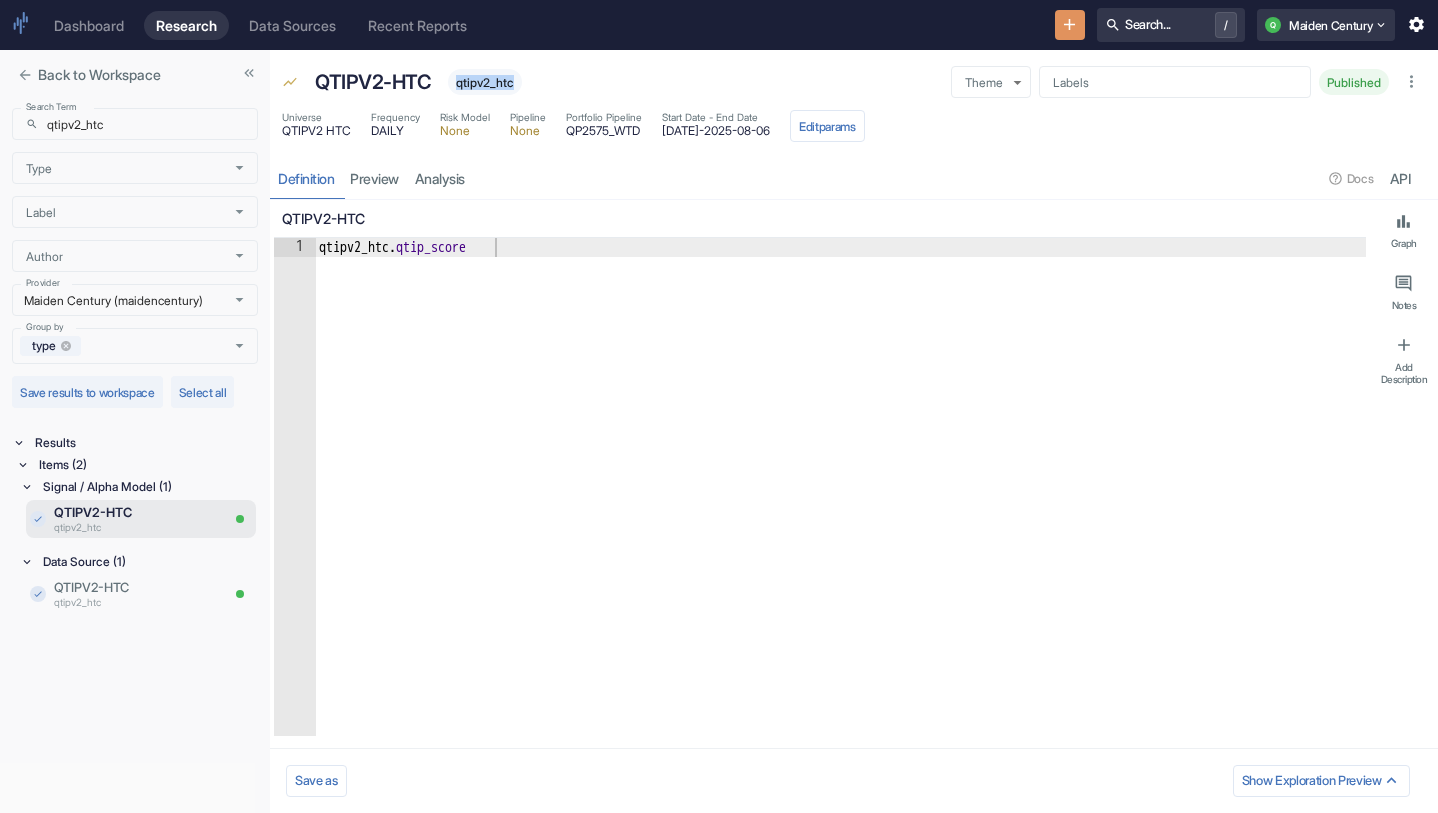 click on "qtipv2_htc" at bounding box center [485, 82] 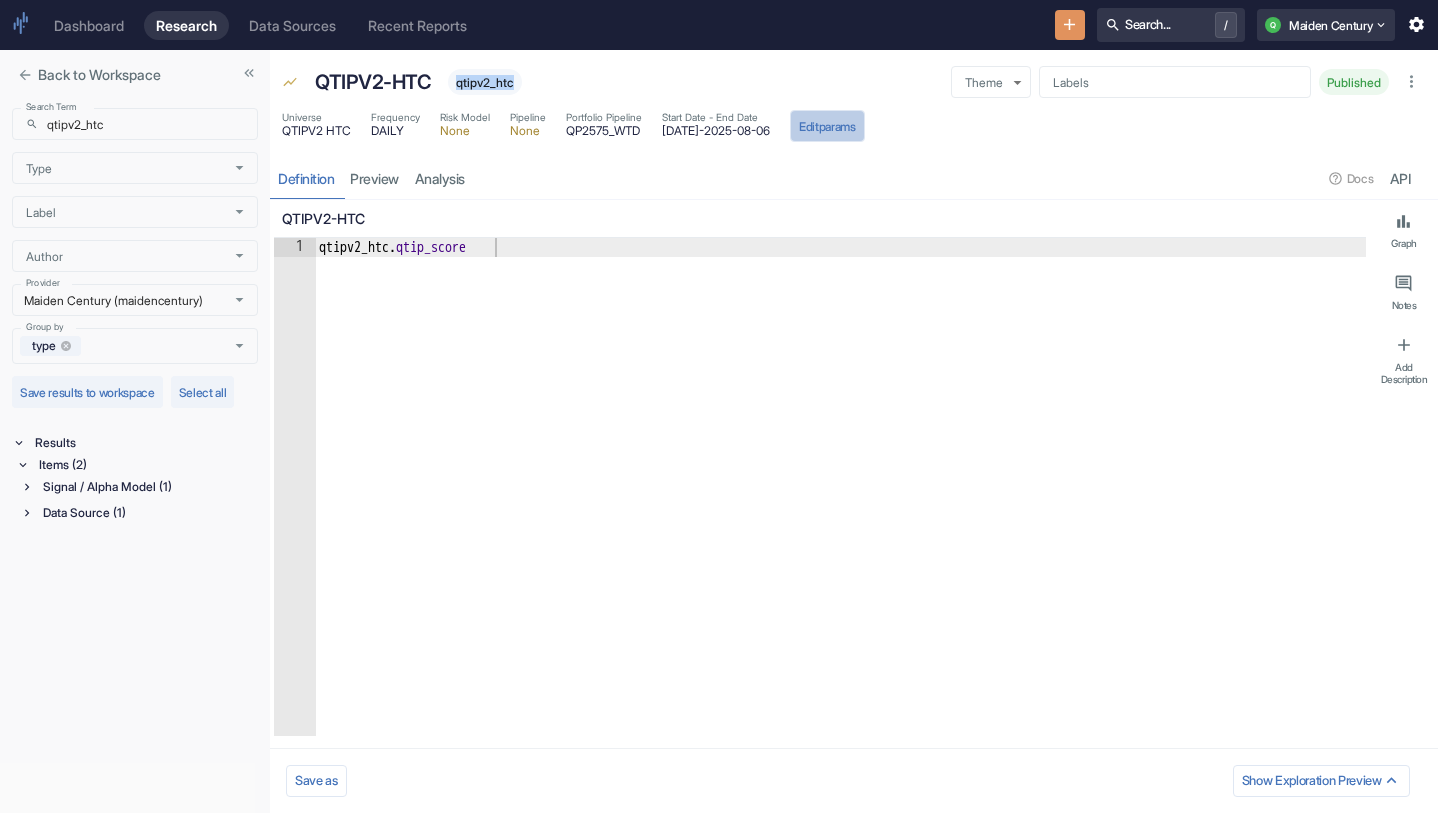 click on "Edit  params" at bounding box center [827, 126] 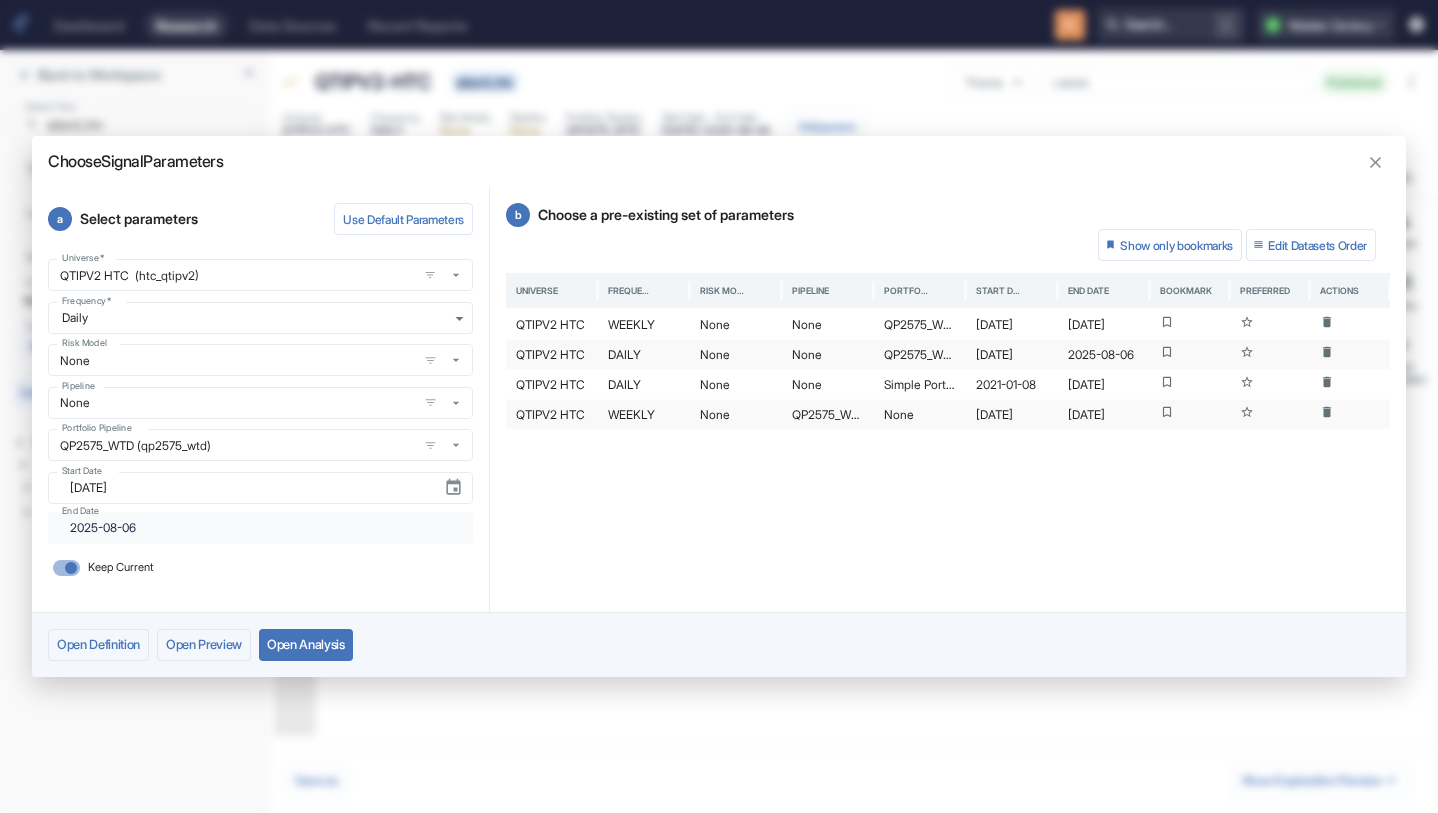 click 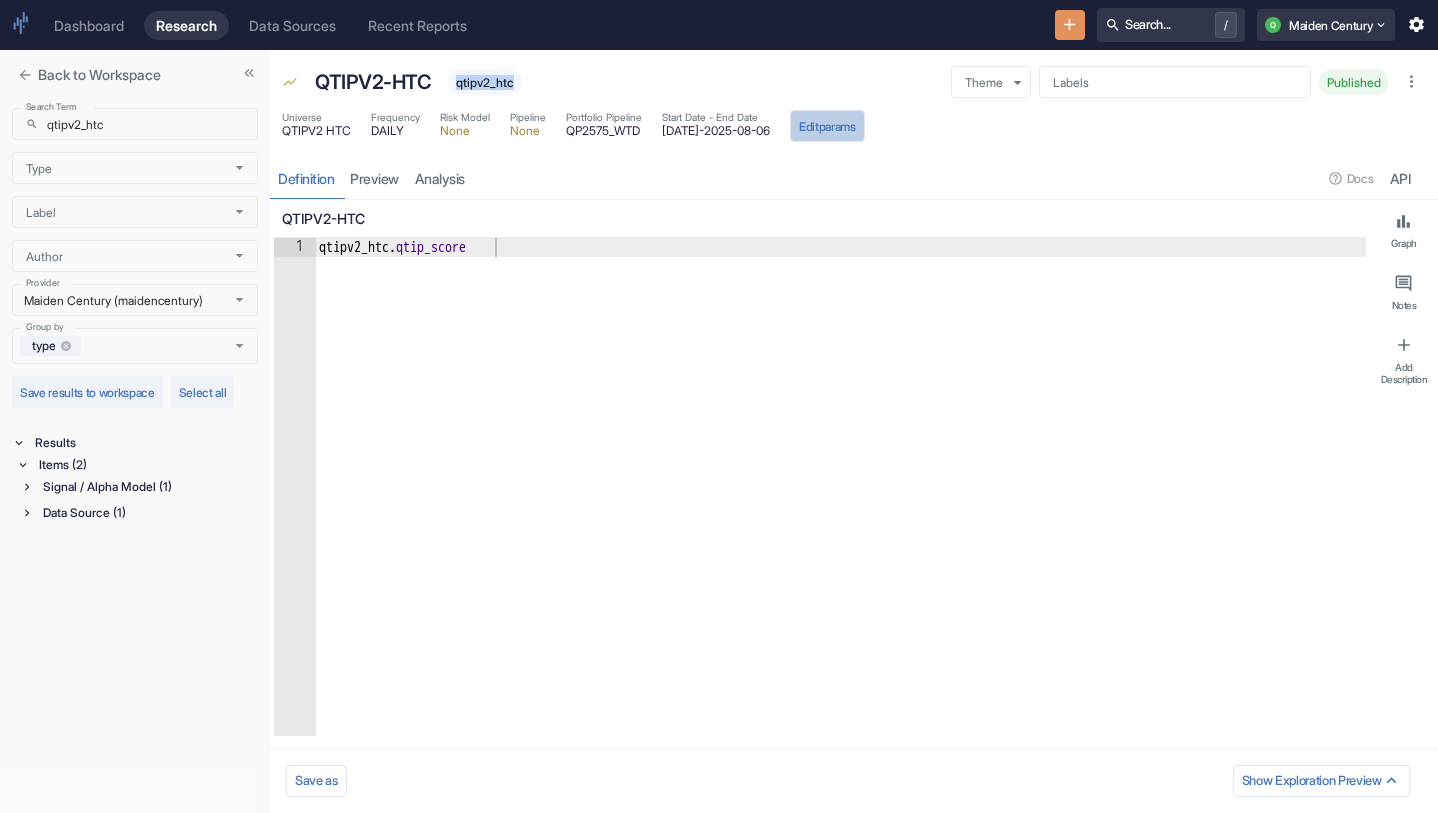 click on "Edit  params" at bounding box center (827, 126) 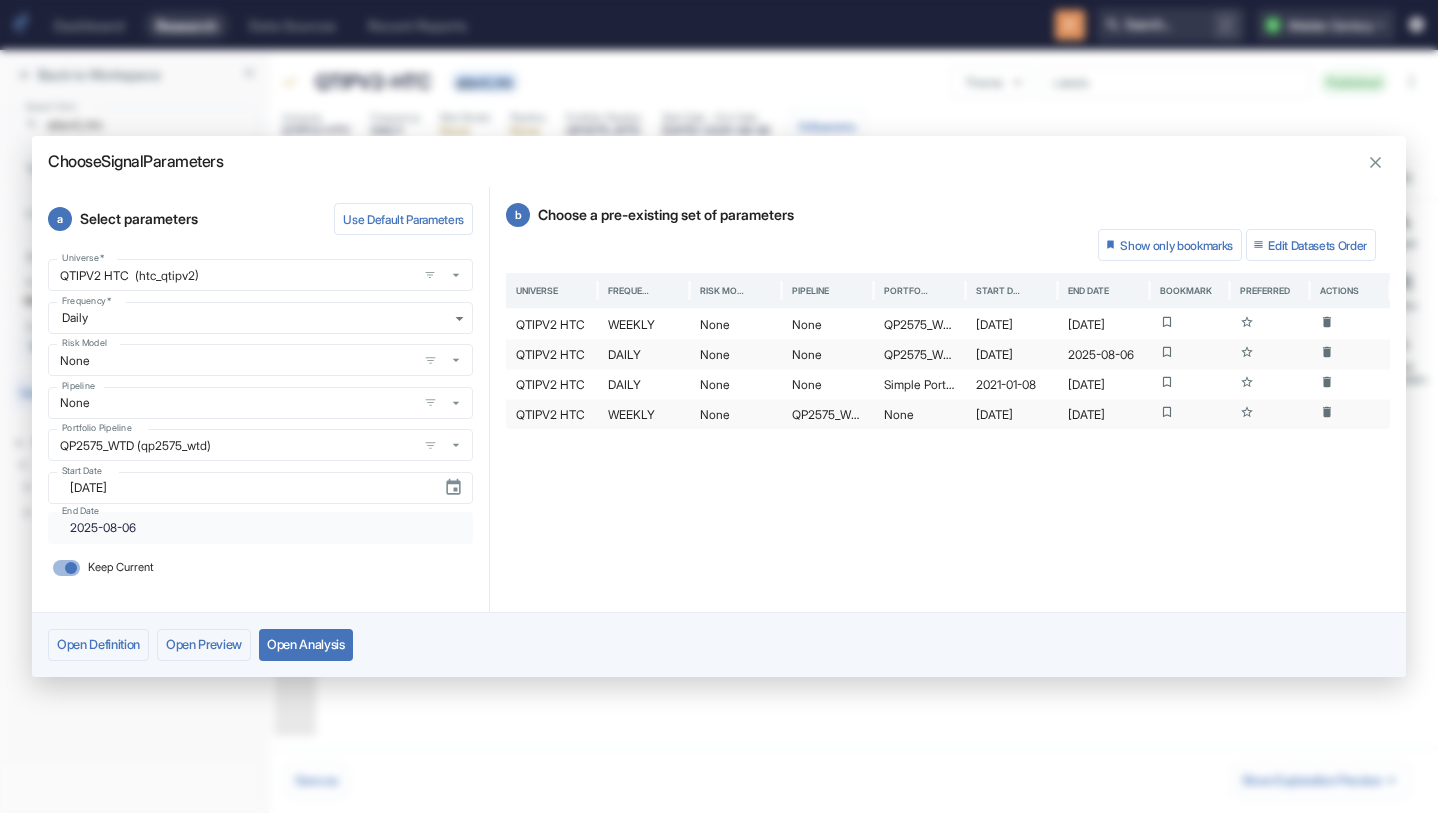 click at bounding box center [1375, 162] 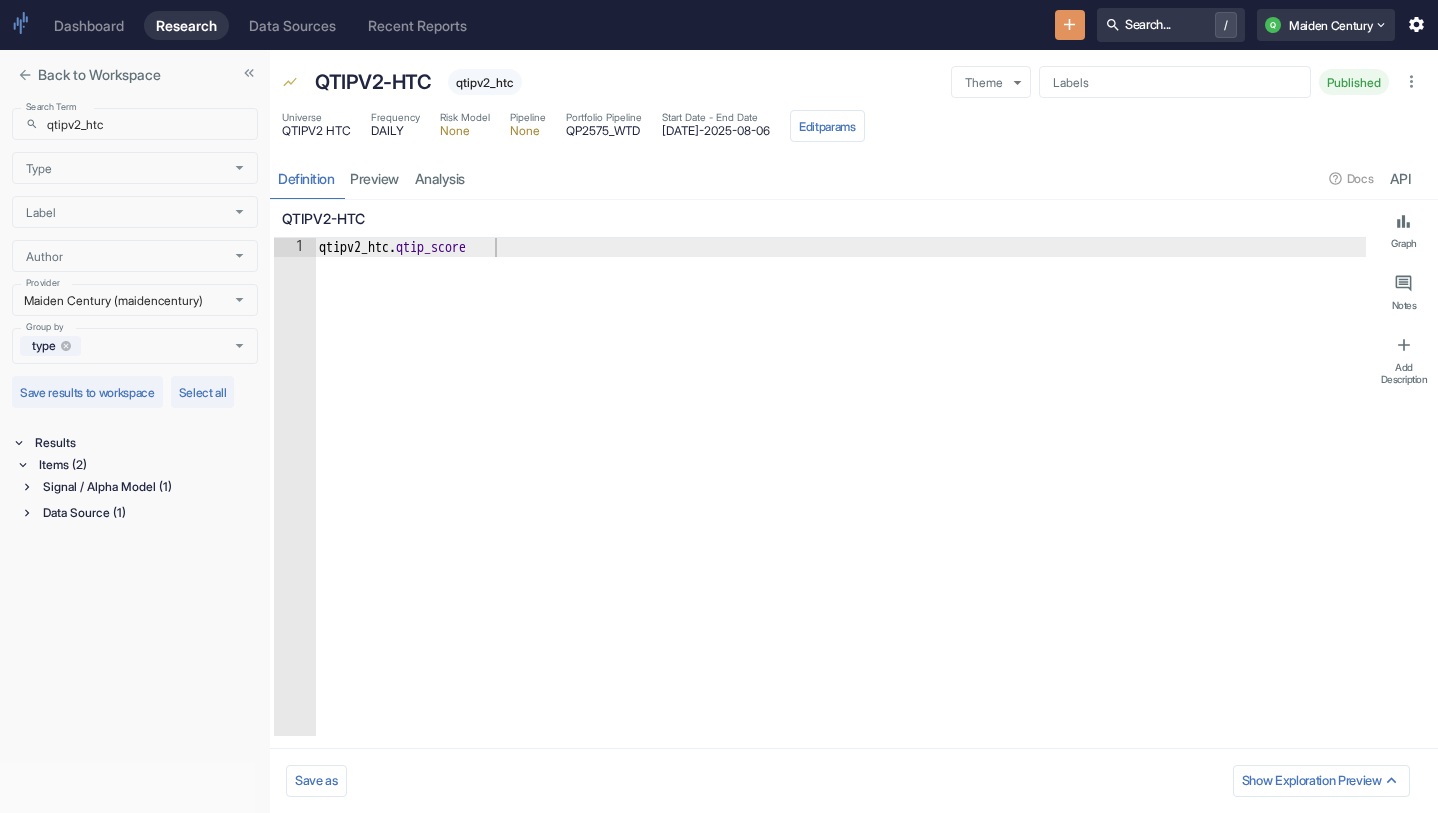 click on "QP2575_WTD" at bounding box center (604, 131) 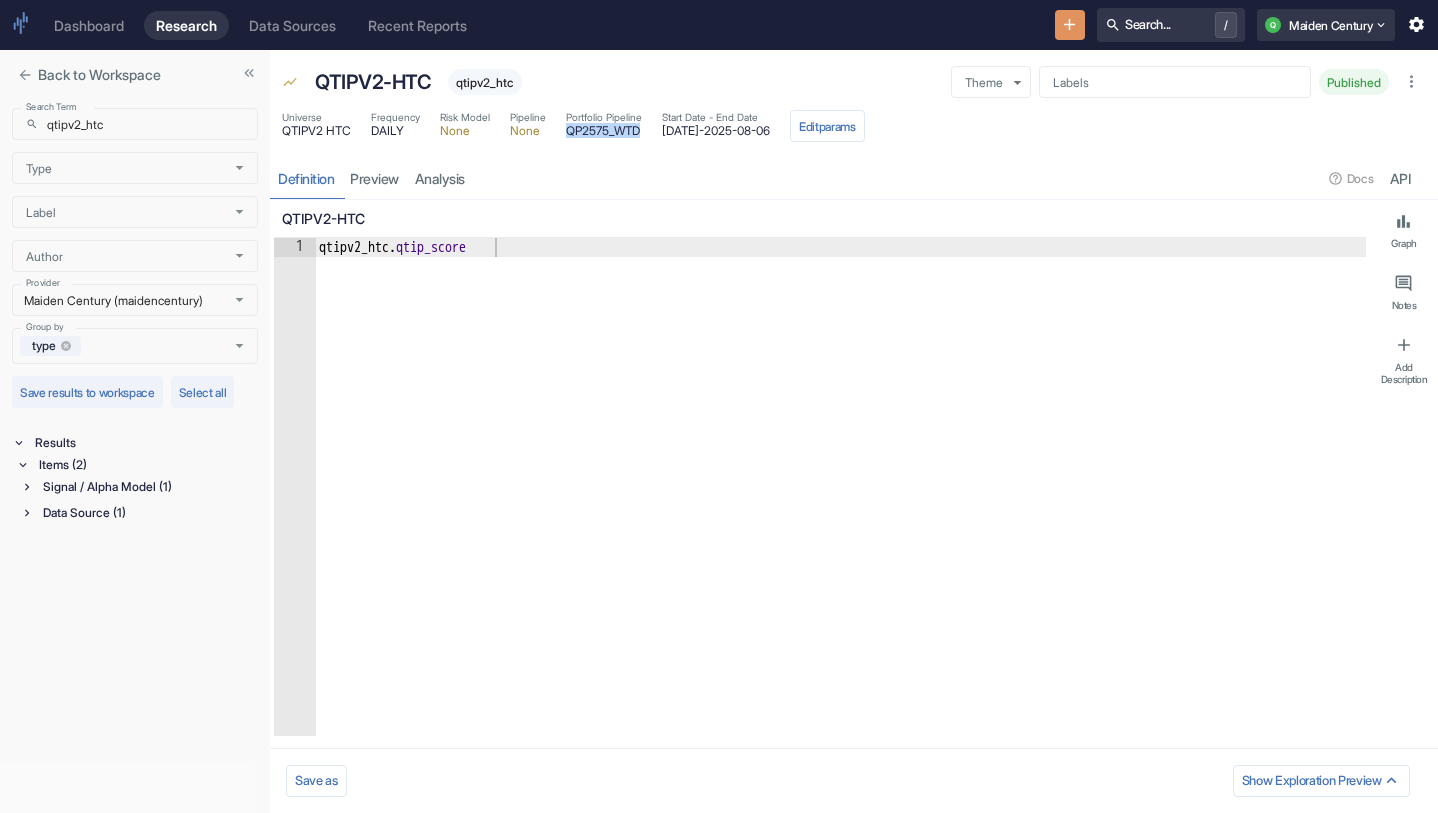 click on "QP2575_WTD" at bounding box center [604, 131] 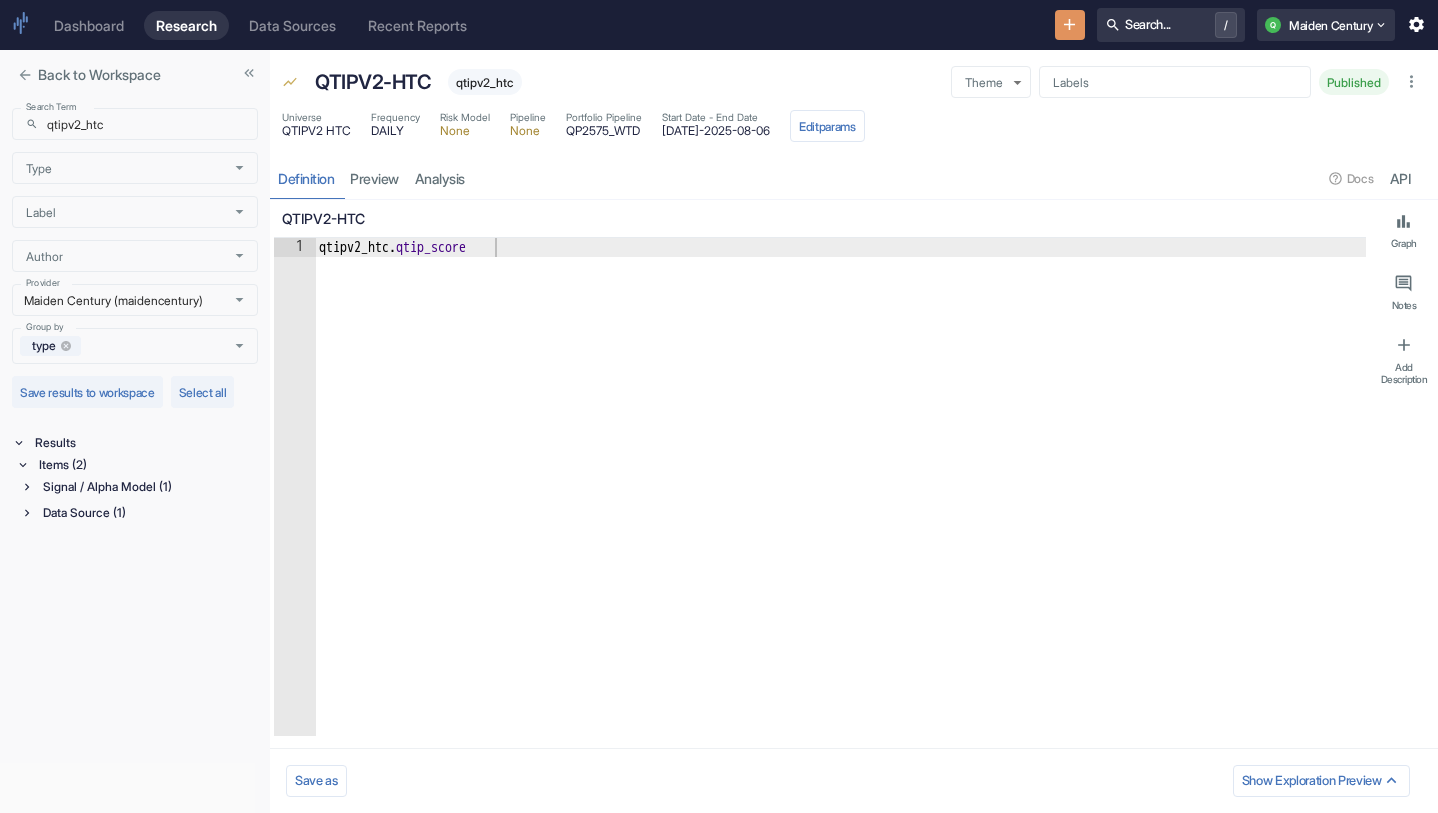 click on "[DATE]  -  [DATE]" at bounding box center [716, 131] 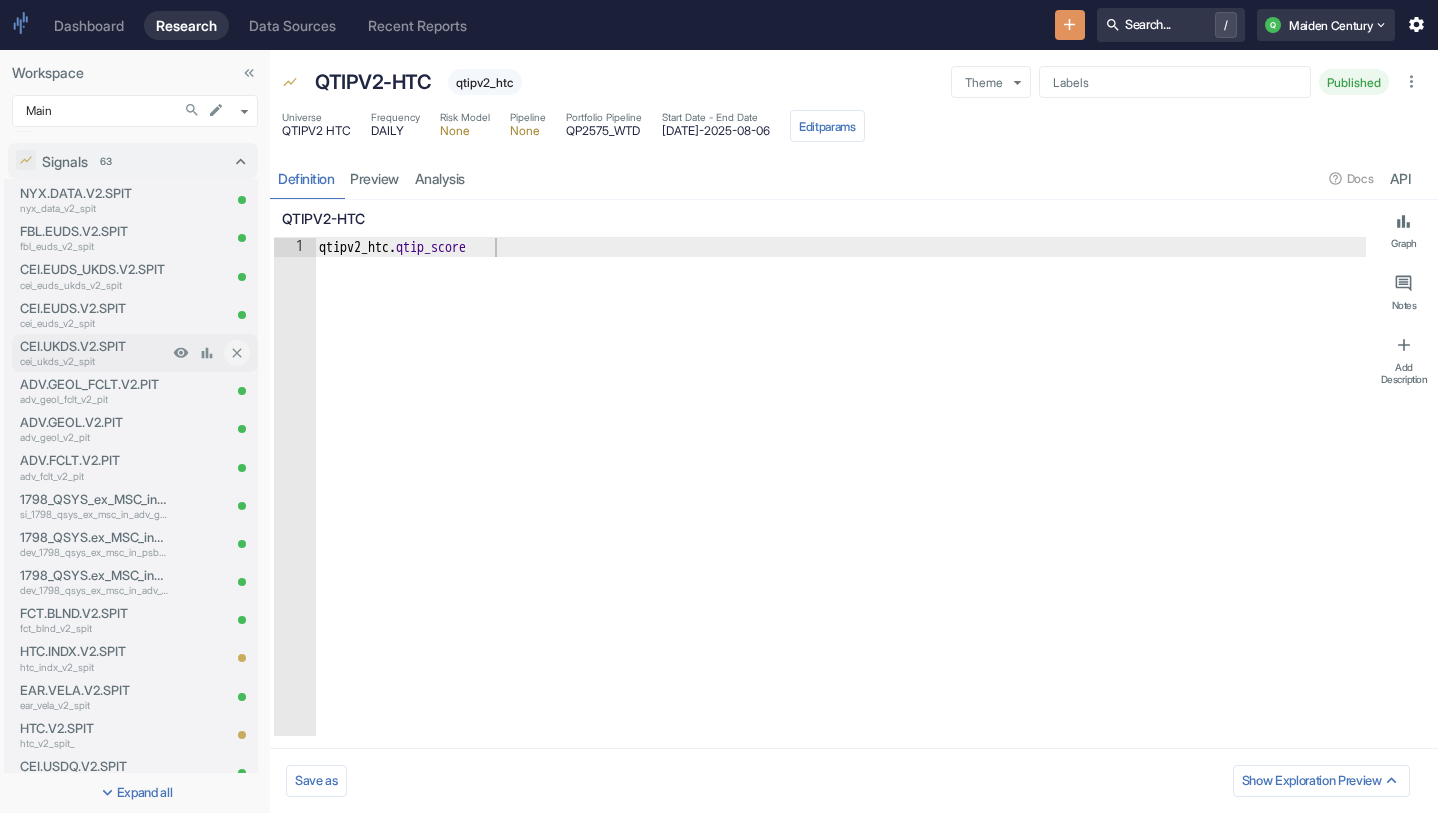 scroll, scrollTop: 39, scrollLeft: 0, axis: vertical 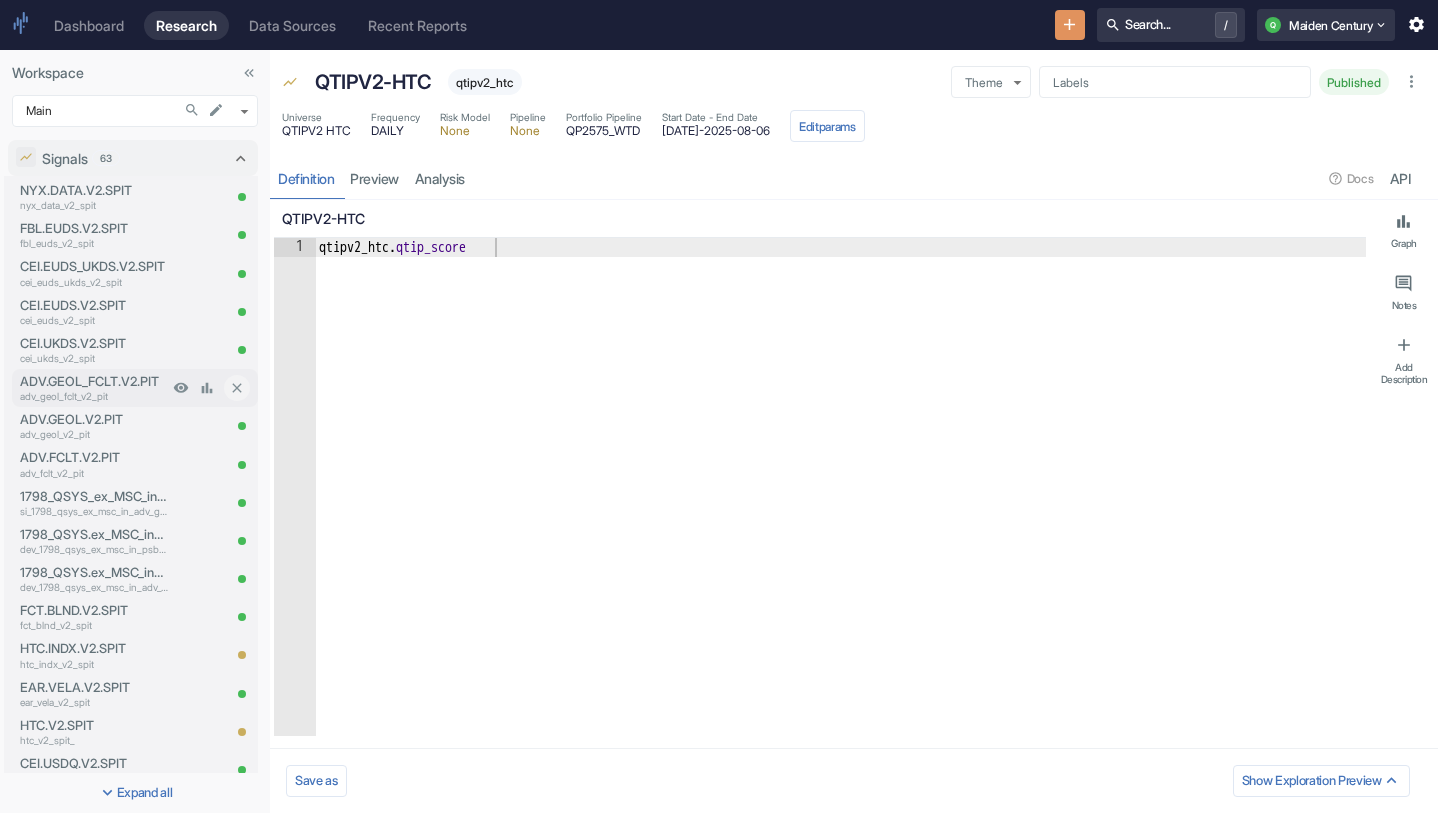 click on "ADV.GEOL_FCLT.V2.PIT" at bounding box center (94, 381) 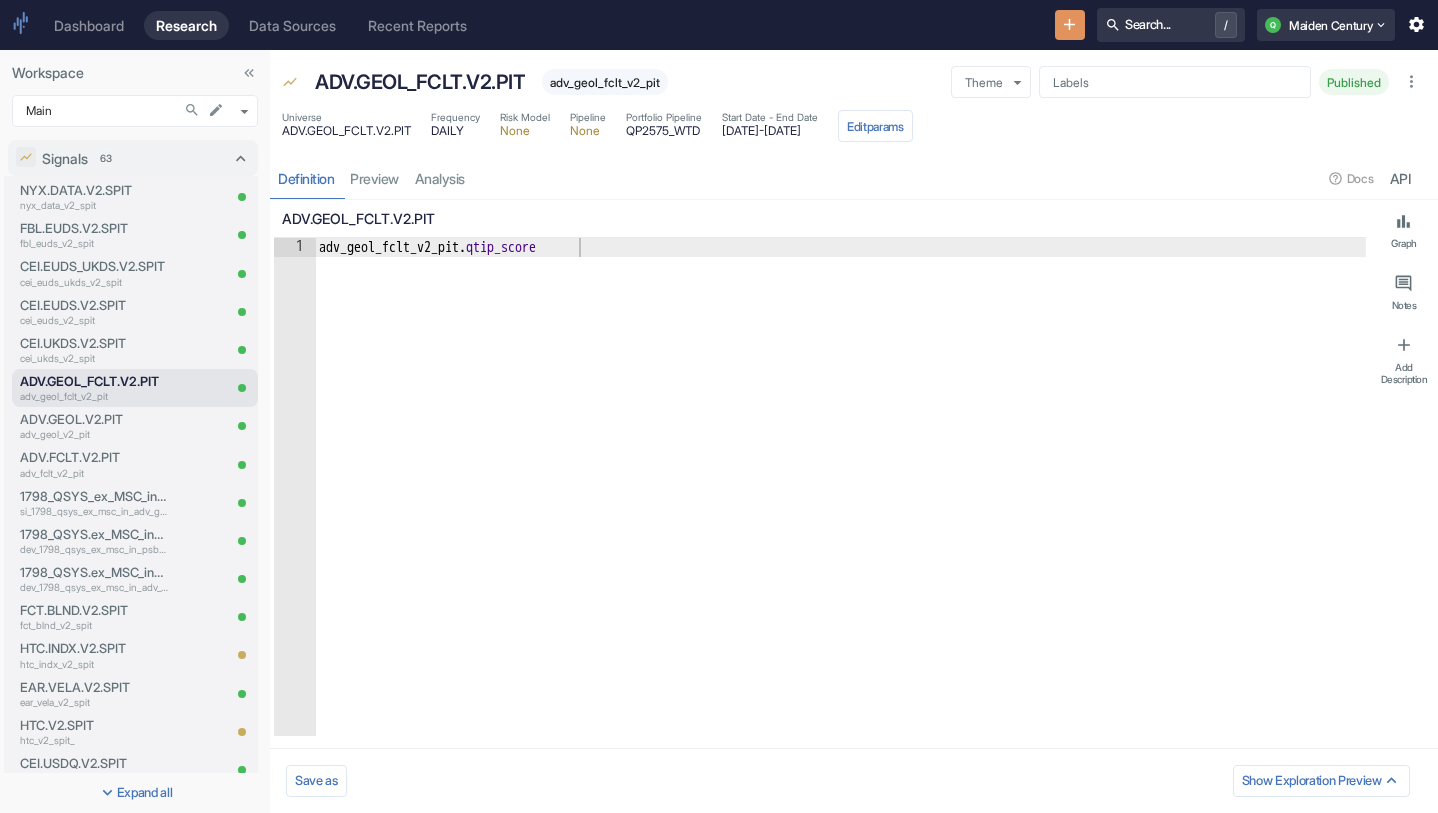 click on "adv_geol_fclt_v2_pit" at bounding box center (605, 82) 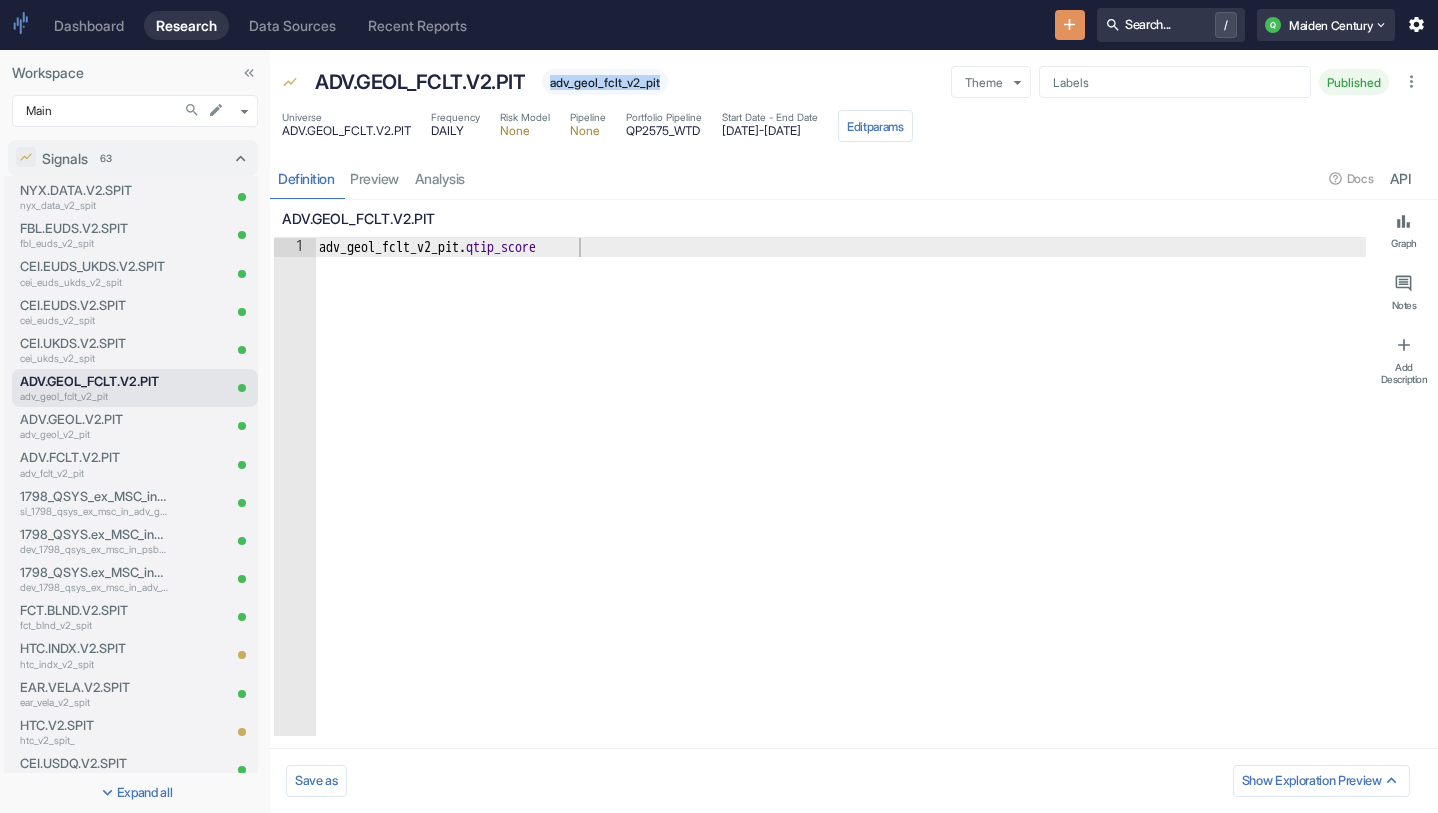 click on "adv_geol_fclt_v2_pit" at bounding box center (605, 82) 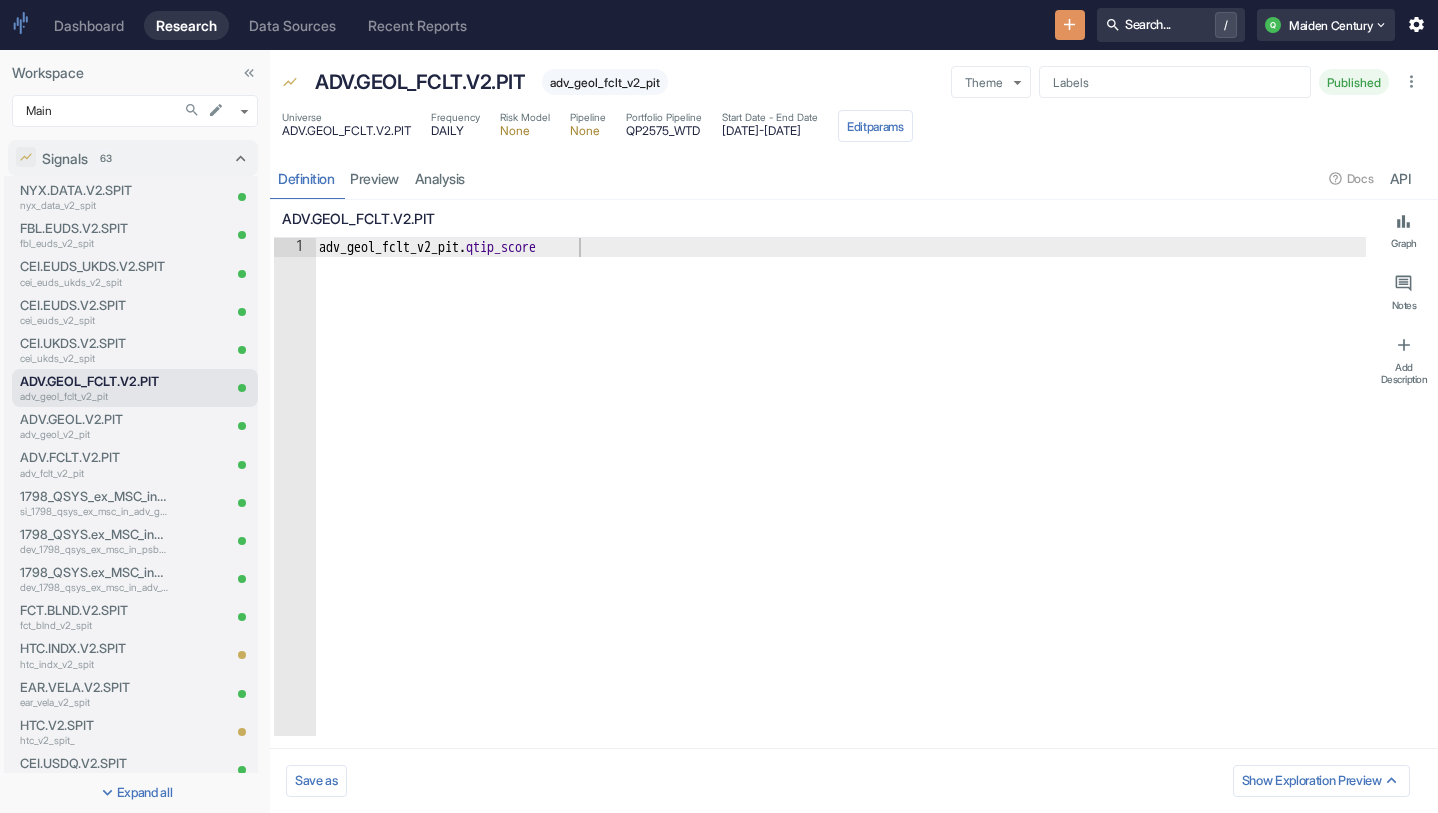 click on "Universes 64 NYX.DATA.V2.SPIT nyx_data_v2_spit FBL.EUDS.V2.SPIT fbl_euds_v2_spit CEI.EUDS_UKDS.V2.SPIT cei_euds_ukds_v2_spit CEI.UKDS.V2.SPIT cei_ukds_v2_spit CEI.EUDS.V2.SPIT cei_euds_v2_spit ADV.GEOL_FCLT.V2.PIT u_adv_geol_fclt_v2_pit ADV.GEOL.V2.PIT u_adv_geol_v2_pit ADV.FCLT.V2.PIT u_adv_fclt_v2_pit 1798_QSYS_ex_MSC_in_ADV_GEOL.V2.PIT v_1798_qsys_ex_msc_in_adv_geol_v2_pit 1798_QSYS.ex_MSC_in_ADV.V2.PIT dev_1798_qsys_ex_msc_in_adv_v2_pit 1798_QSYS.ex_MSC_in_PSB.V2.PIT dev_1798_qsys_ex_msc_in_psb_v2_pit 1798_QSYS.ex_MSC_in_PSB.V2.PIT dev_1798_qsys_ex_msc_in_psb_v2_pit HTC.INDX.V2.SPIT htc_indx_v2_spit FCT.BLND.V2.SPIT fct_blnd_v2_spit EAR.VELA.V2.SPIT ear_vela_v2_spit CEI.USDQ.V2.SPIT cei_usdq_v2_spit_ EAR.VKPI.V2.SPIT ear_vkpi_v2_spit_ HTC.V2.SPIT htc_v2_spit_ DROP Example drop_example QTIPV2 1798 QSYS ex MSC WEB in HTC (2) qtipv2_1798_qsys_ex_msc_web_in_htc_2_ QTIPV2-DROP-FULL qtipv2_drop_full QTIPV2-DROP-CORE qtipv2_drop_core QTIPV2 1798 QSYS ex MSC WEB in HTC qtipv2_1798_qsys_ex_msc_web_in_htc MC QTIP 1798 QSYS ex MSC WEB in YDL mc_qtip_1798_qsys_ex_msc_web_in_ydl AKA" at bounding box center [135, 452] 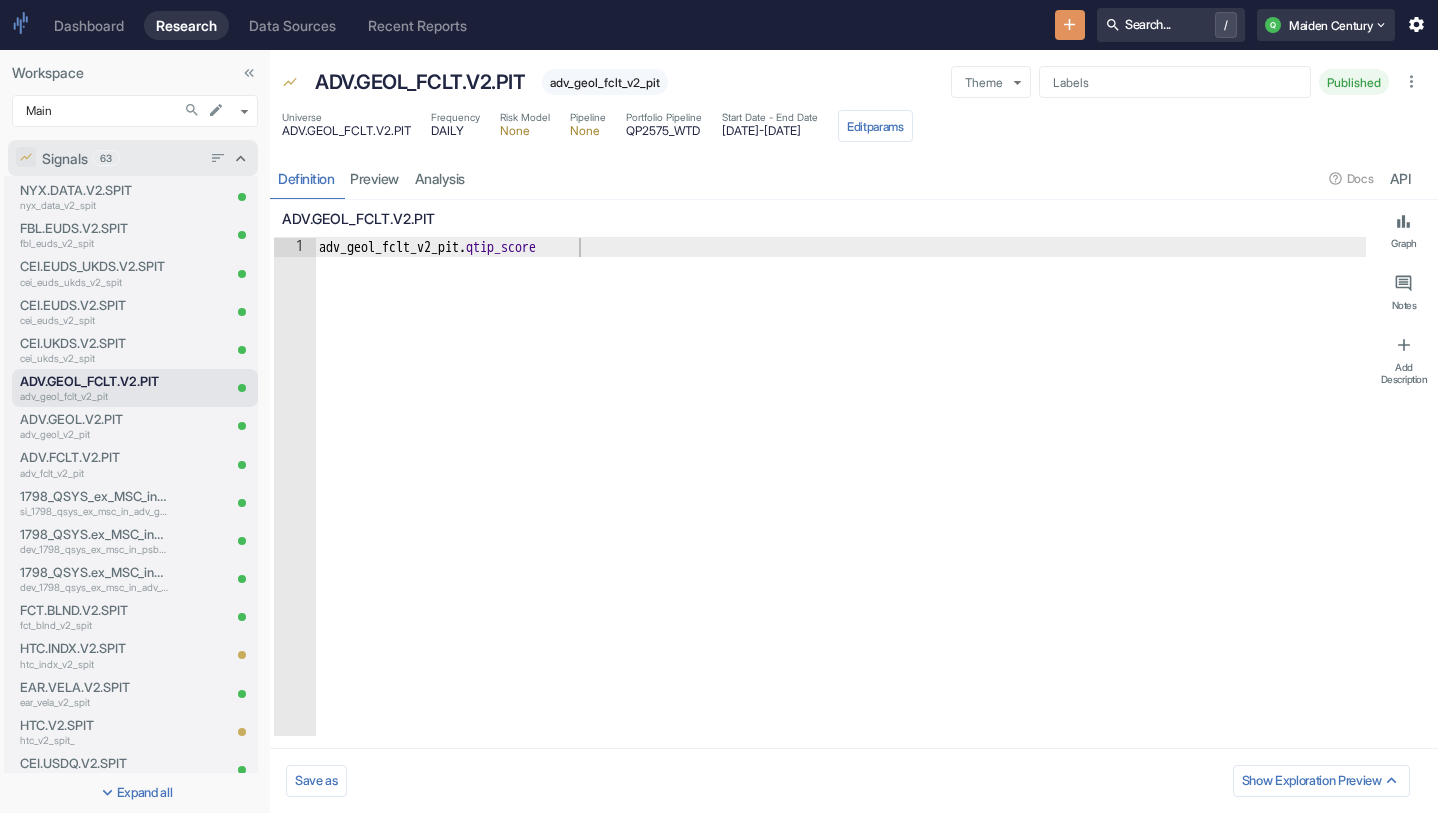 click 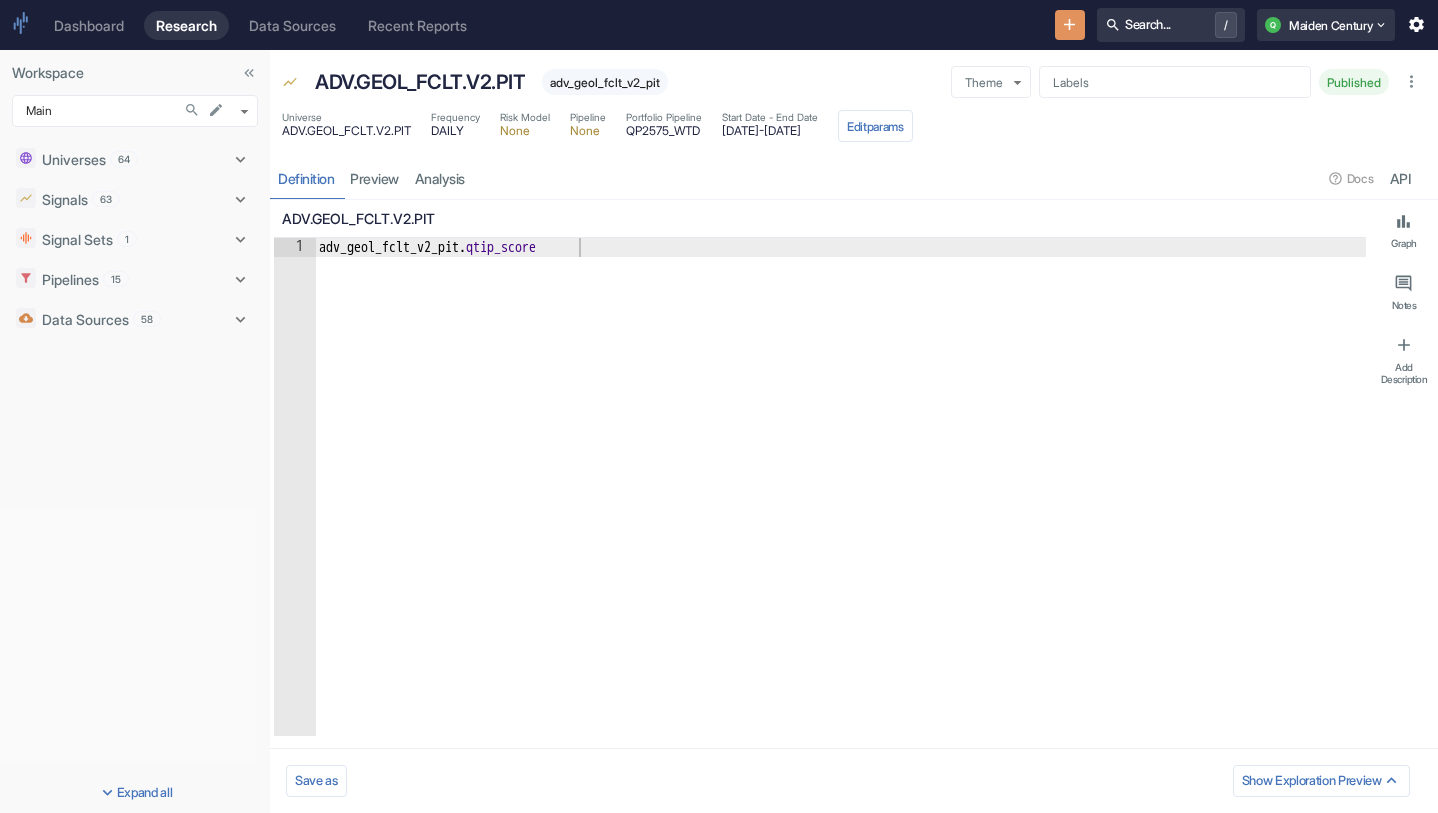 scroll, scrollTop: 0, scrollLeft: 0, axis: both 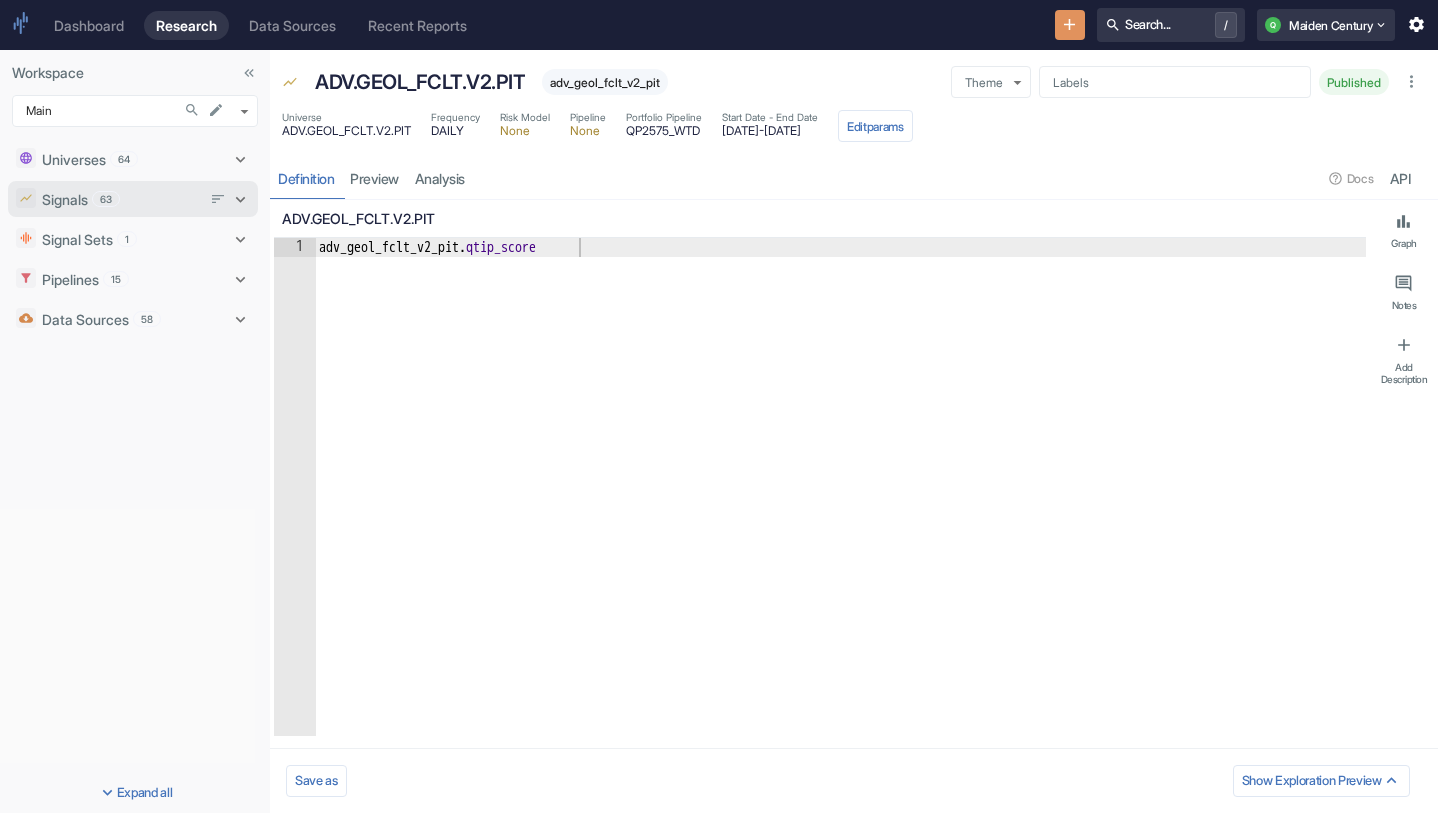 type on "x" 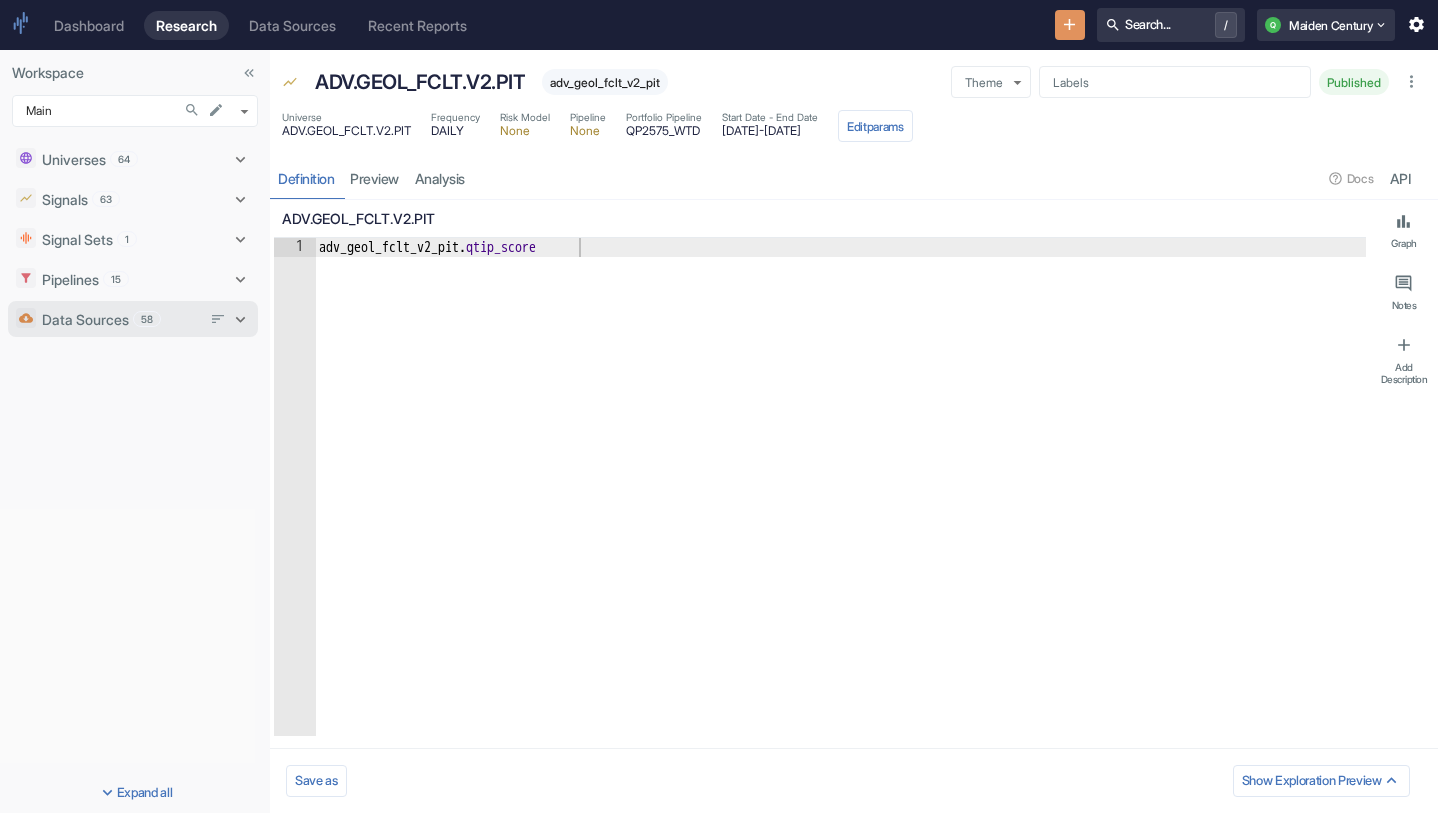 click on "58" at bounding box center [147, 319] 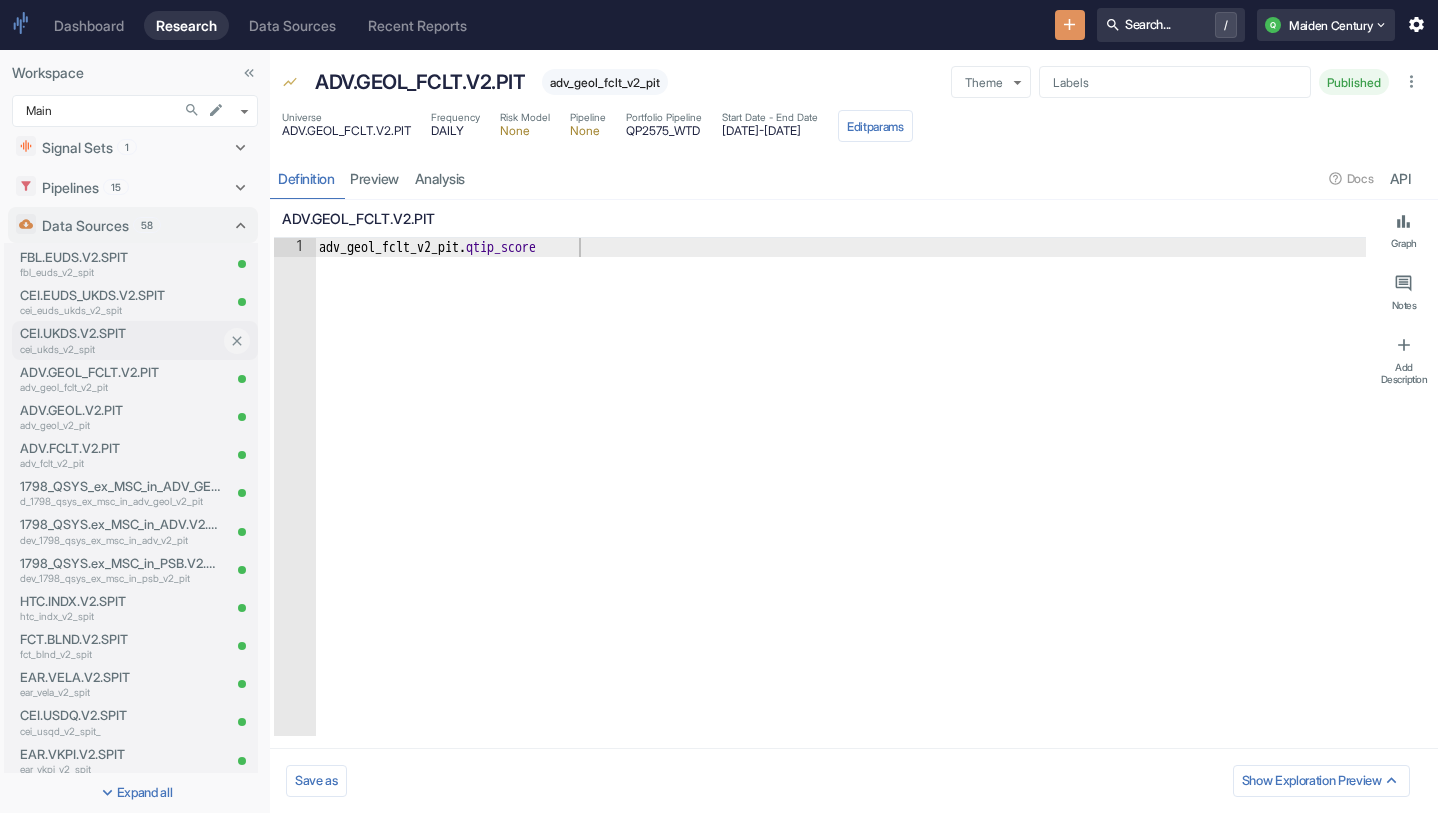 scroll, scrollTop: 101, scrollLeft: 0, axis: vertical 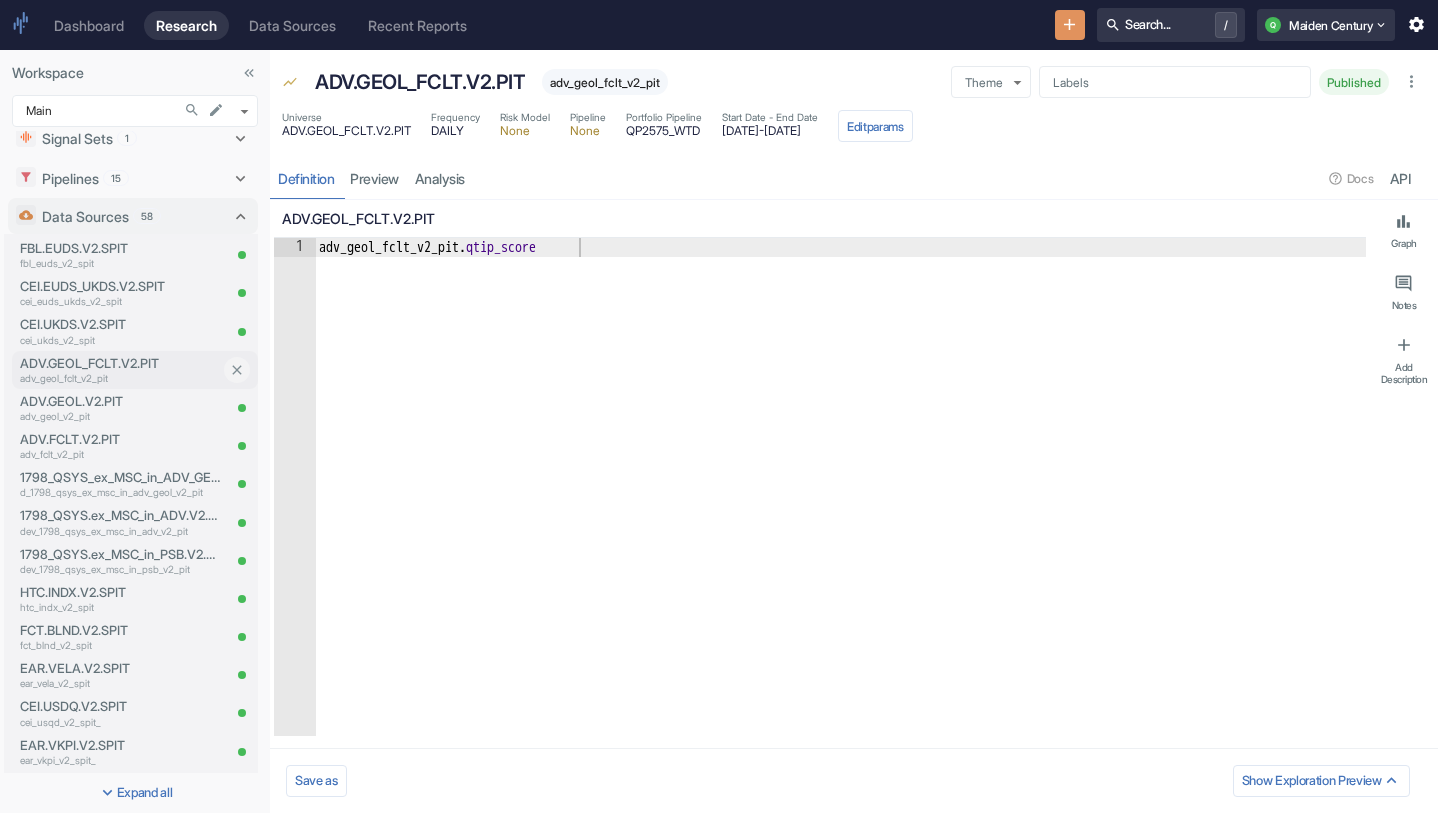 click on "ADV.GEOL_FCLT.V2.PIT" at bounding box center [120, 363] 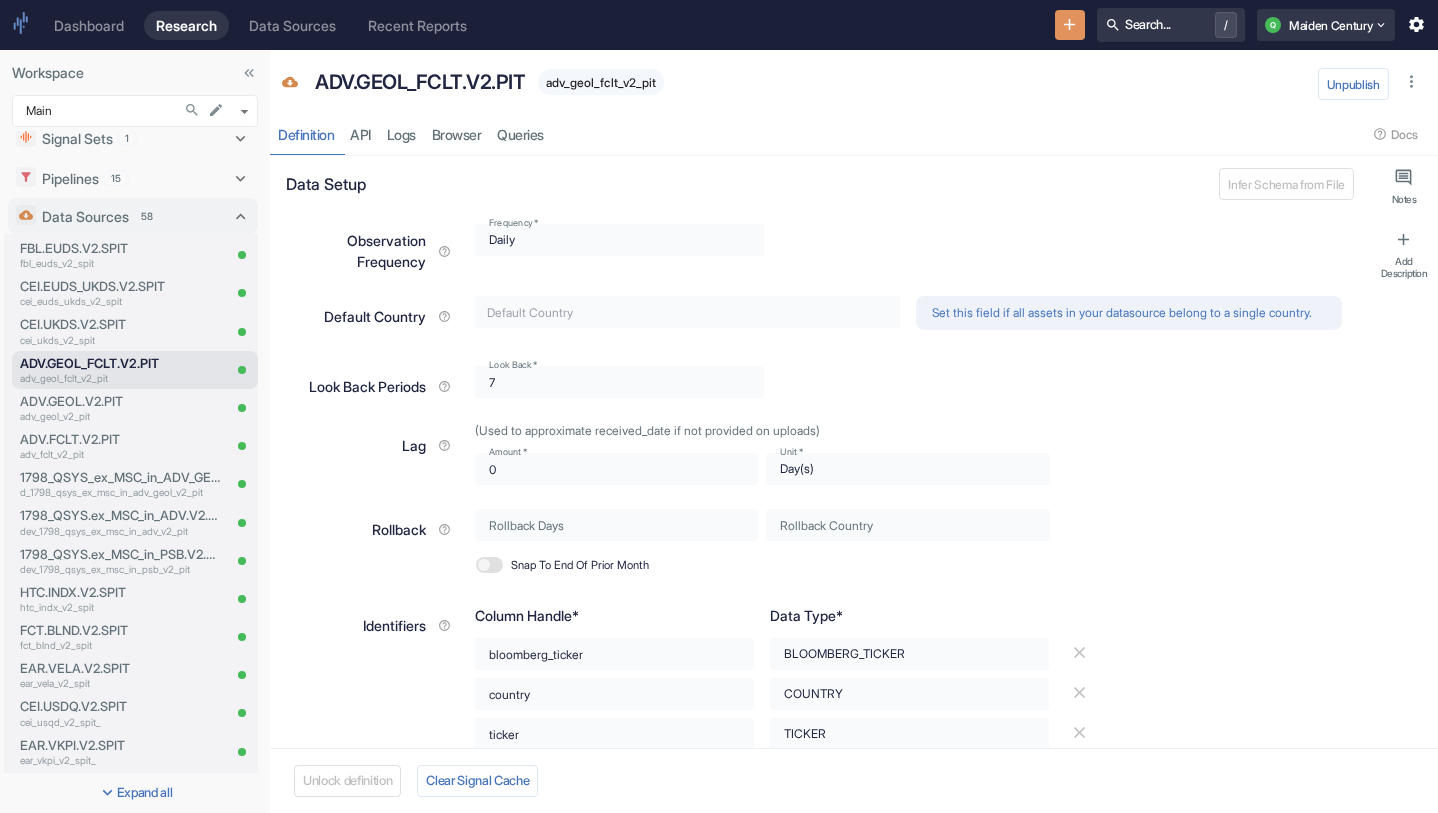 click on "adv_geol_fclt_v2_pit" at bounding box center (601, 82) 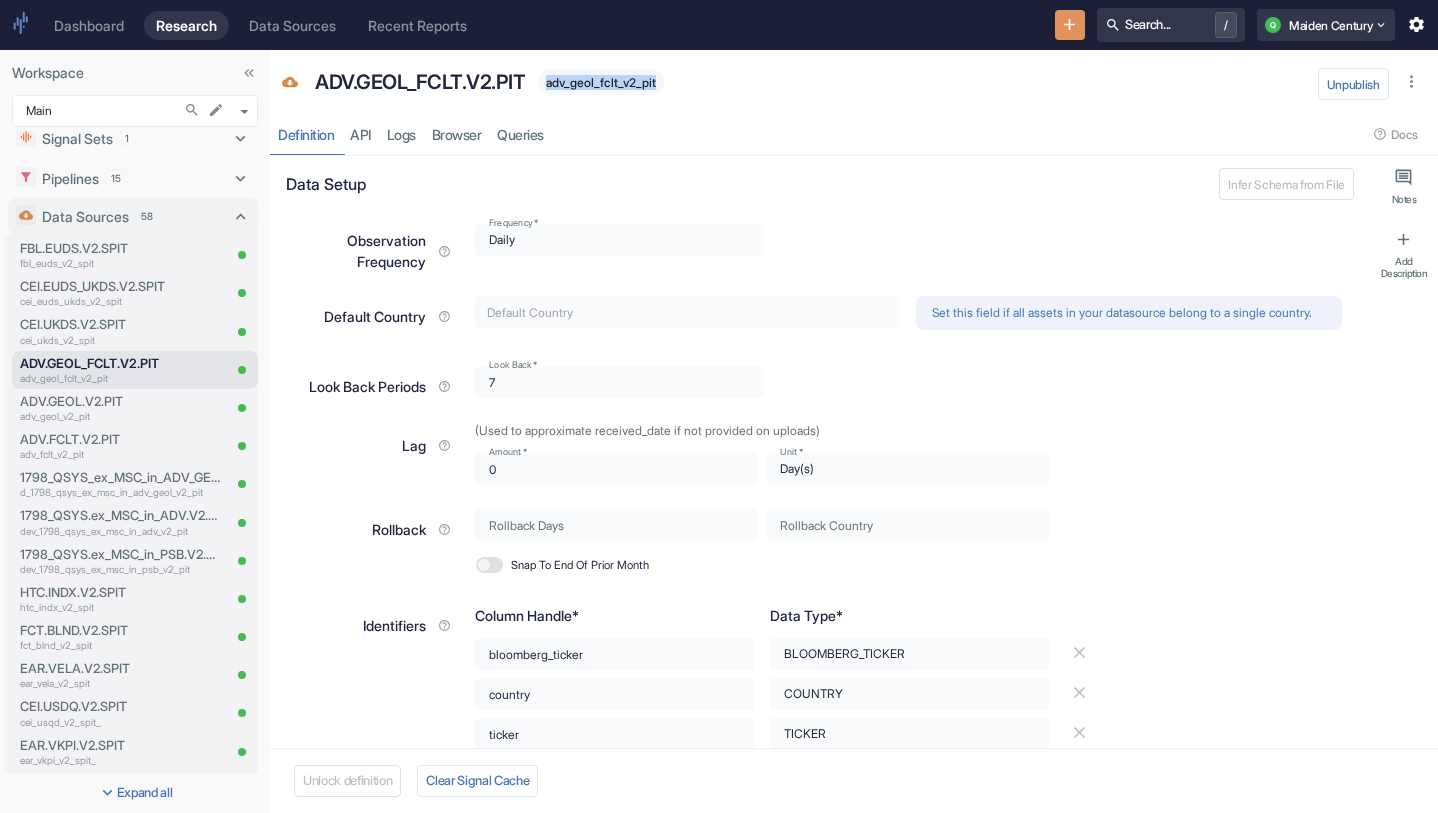 click on "adv_geol_fclt_v2_pit" at bounding box center [601, 82] 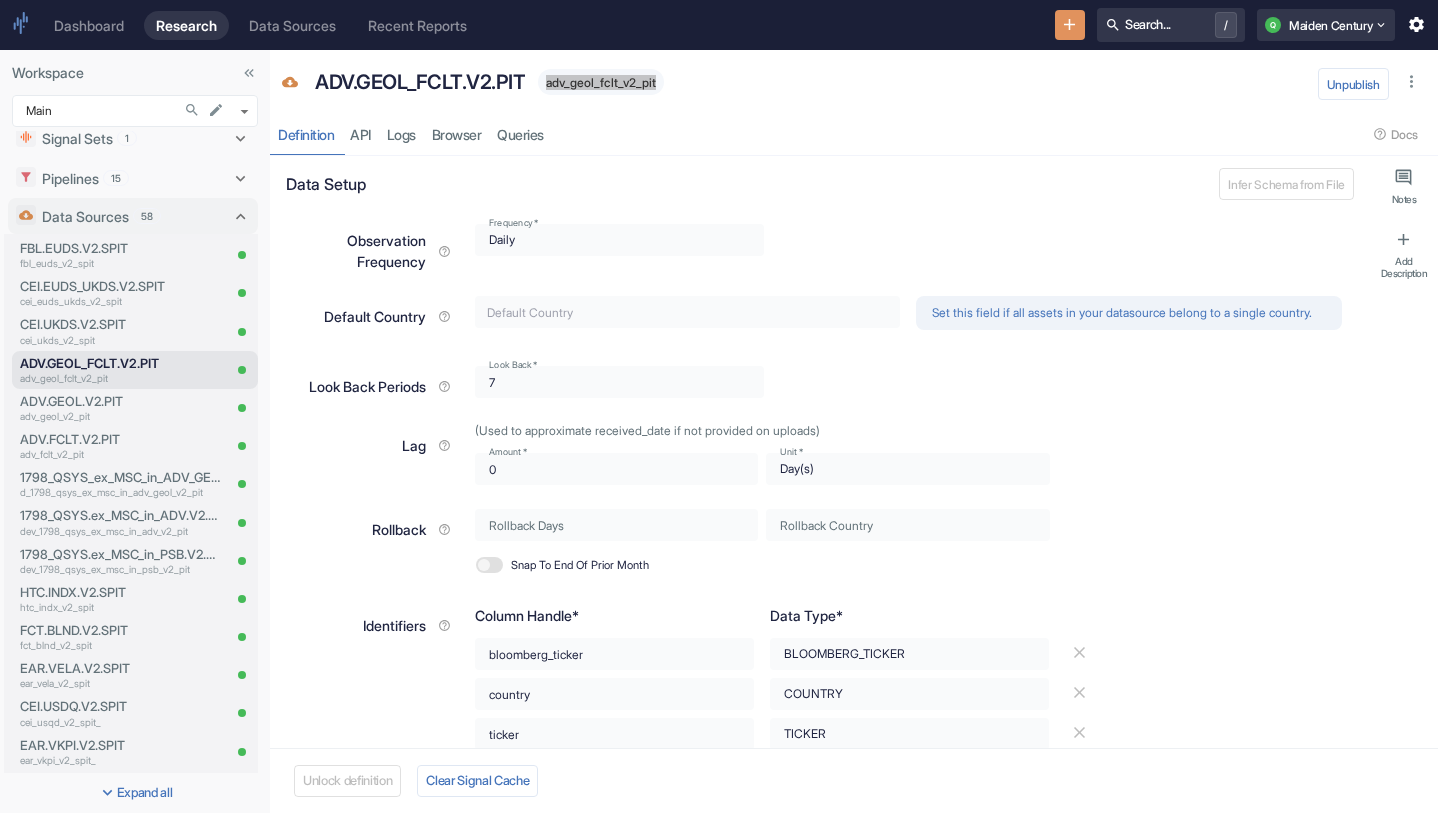 type on "x" 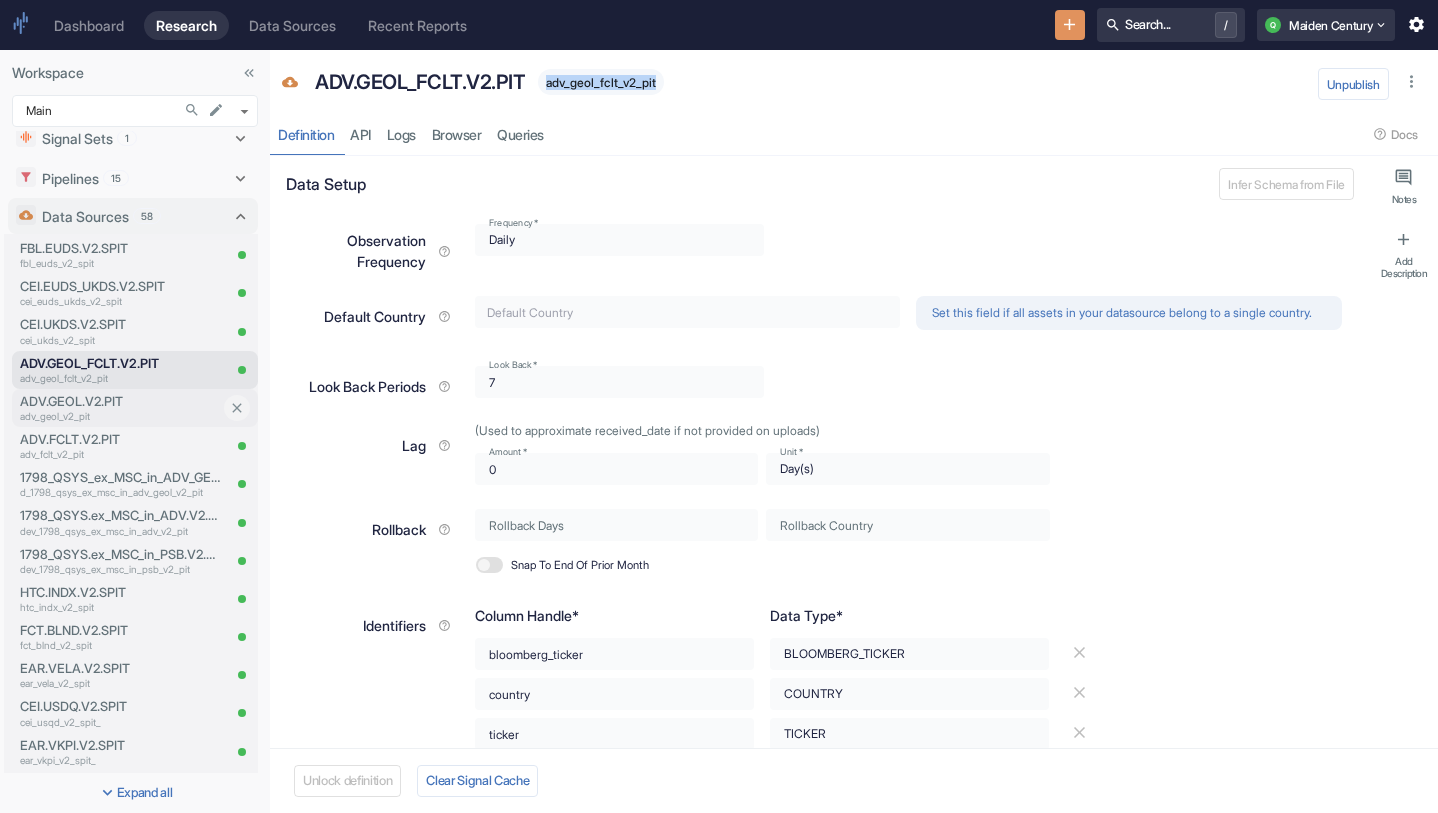 click on "adv_geol_v2_pit" at bounding box center (120, 416) 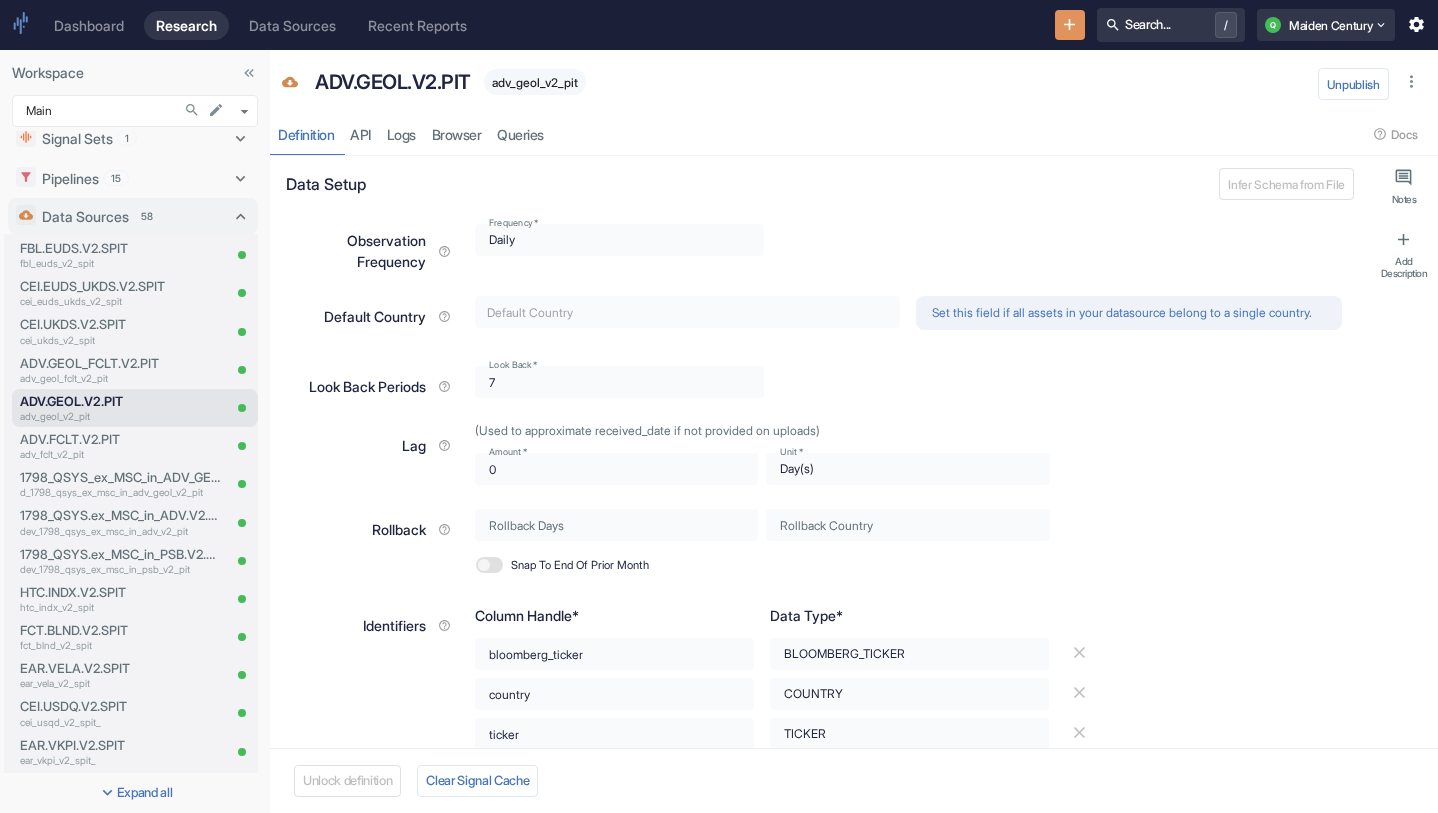 click on "adv_geol_v2_pit" at bounding box center (535, 82) 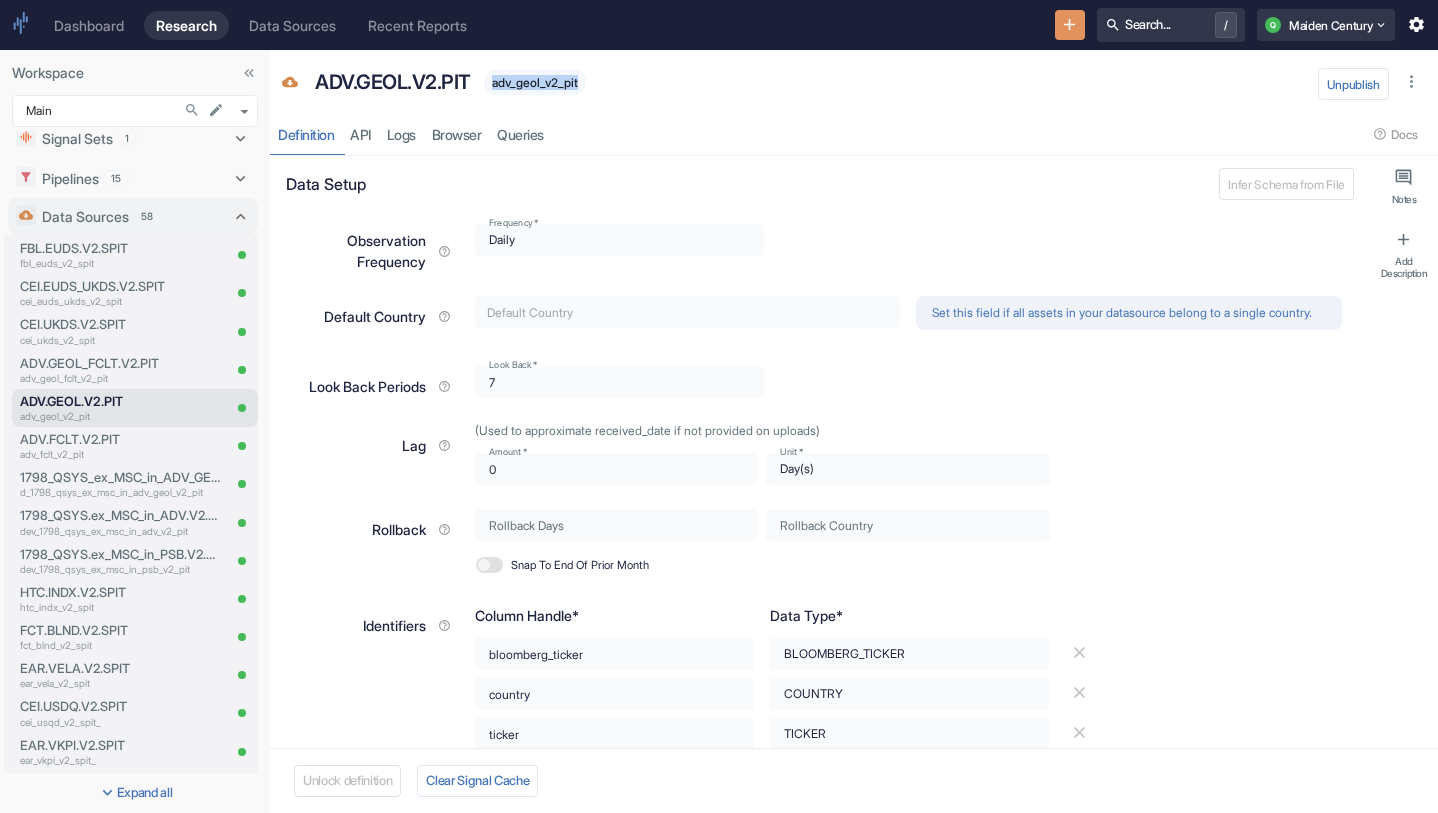 click on "adv_geol_v2_pit" at bounding box center (535, 82) 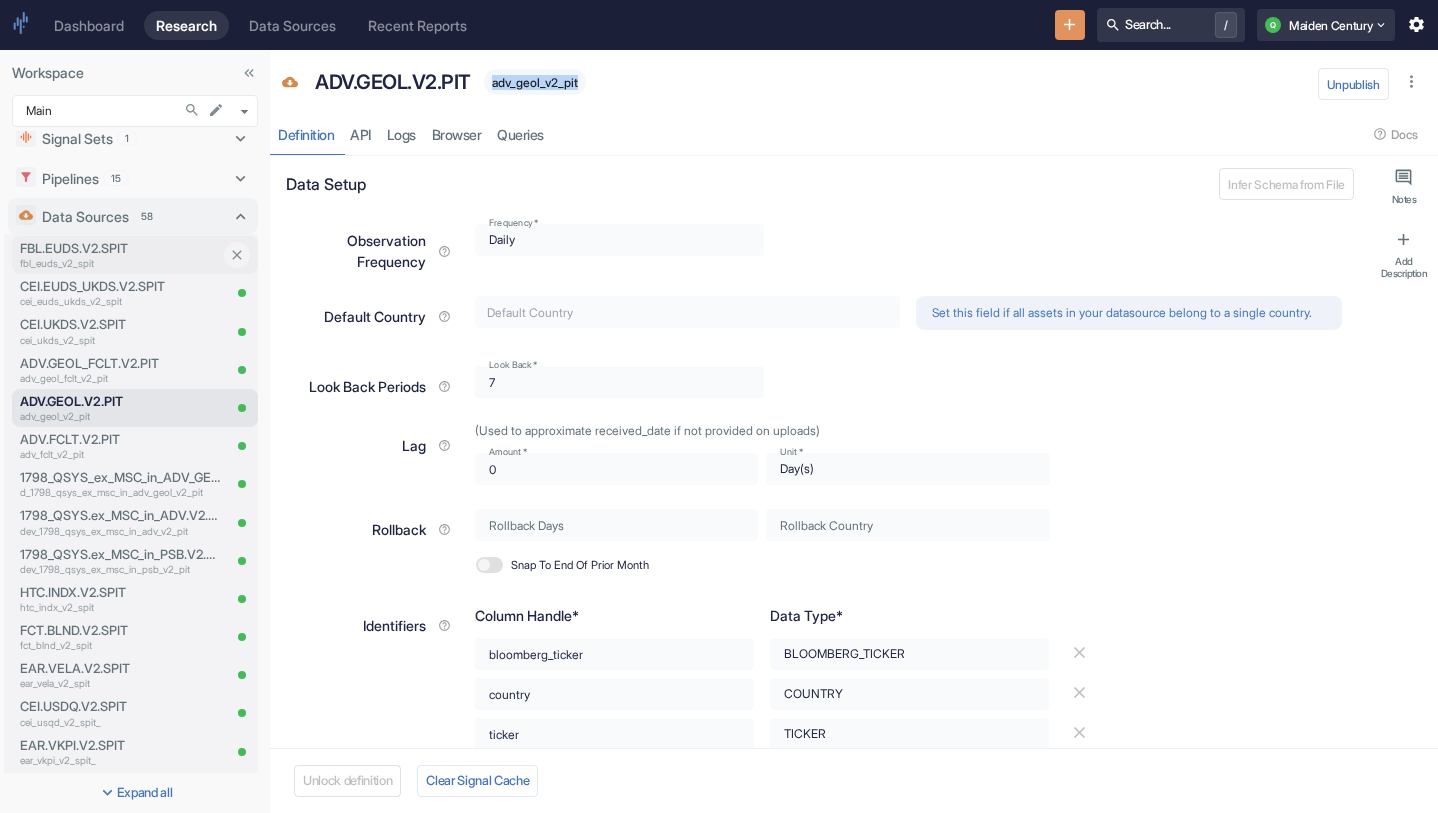 scroll, scrollTop: 0, scrollLeft: 0, axis: both 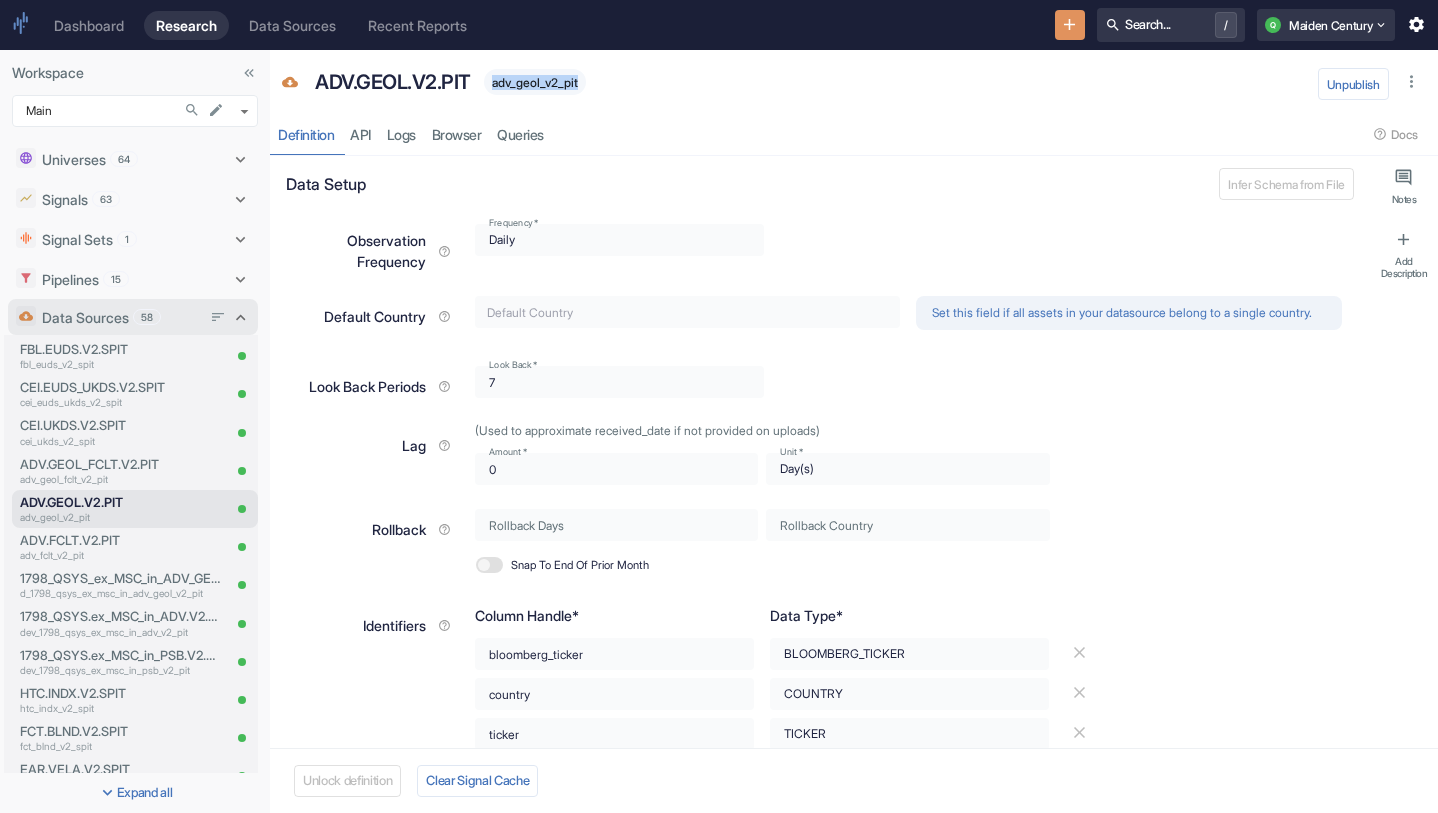 click on "Data Sources 58" at bounding box center (121, 317) 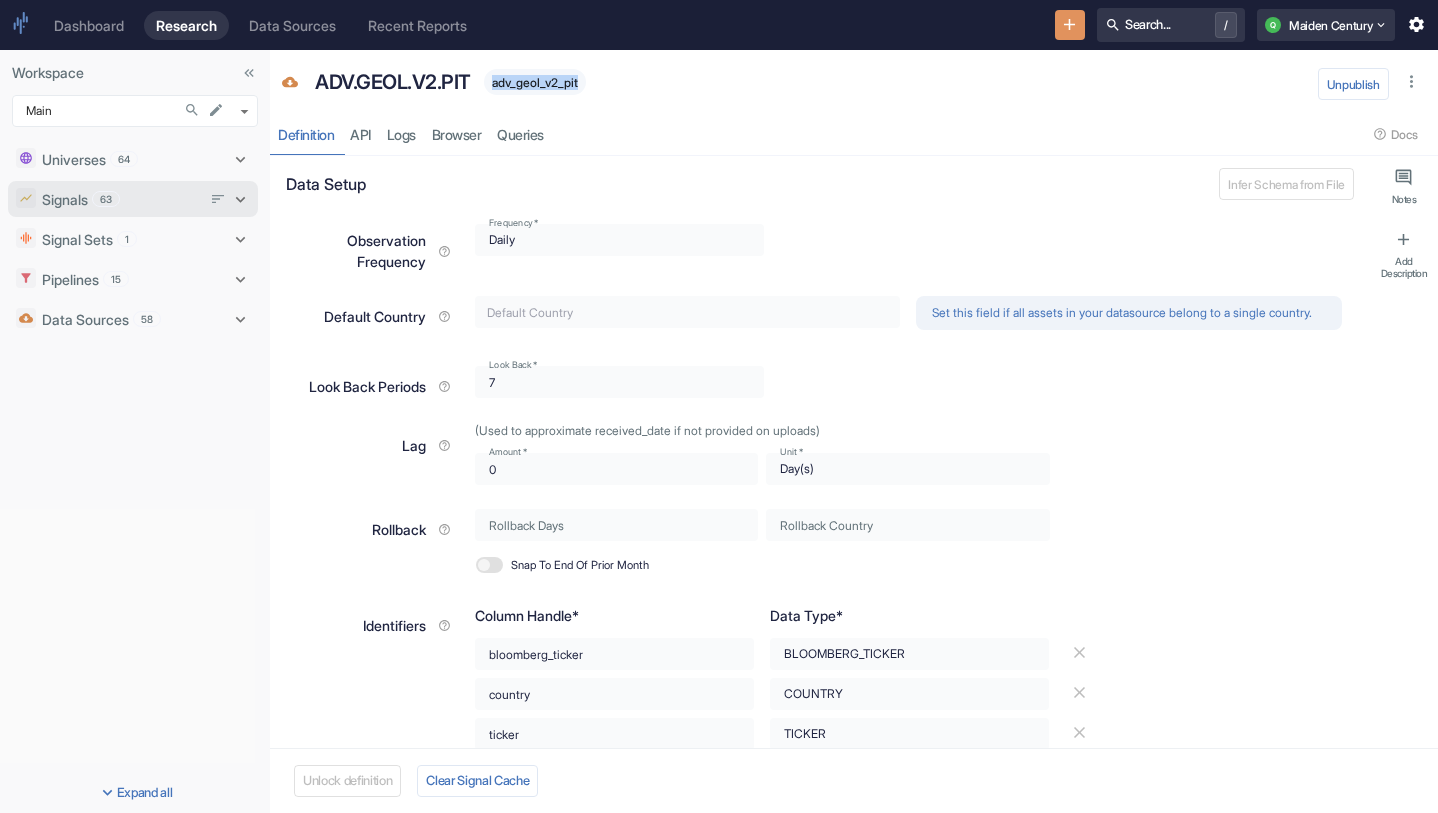 click on "Signals 63" at bounding box center [121, 199] 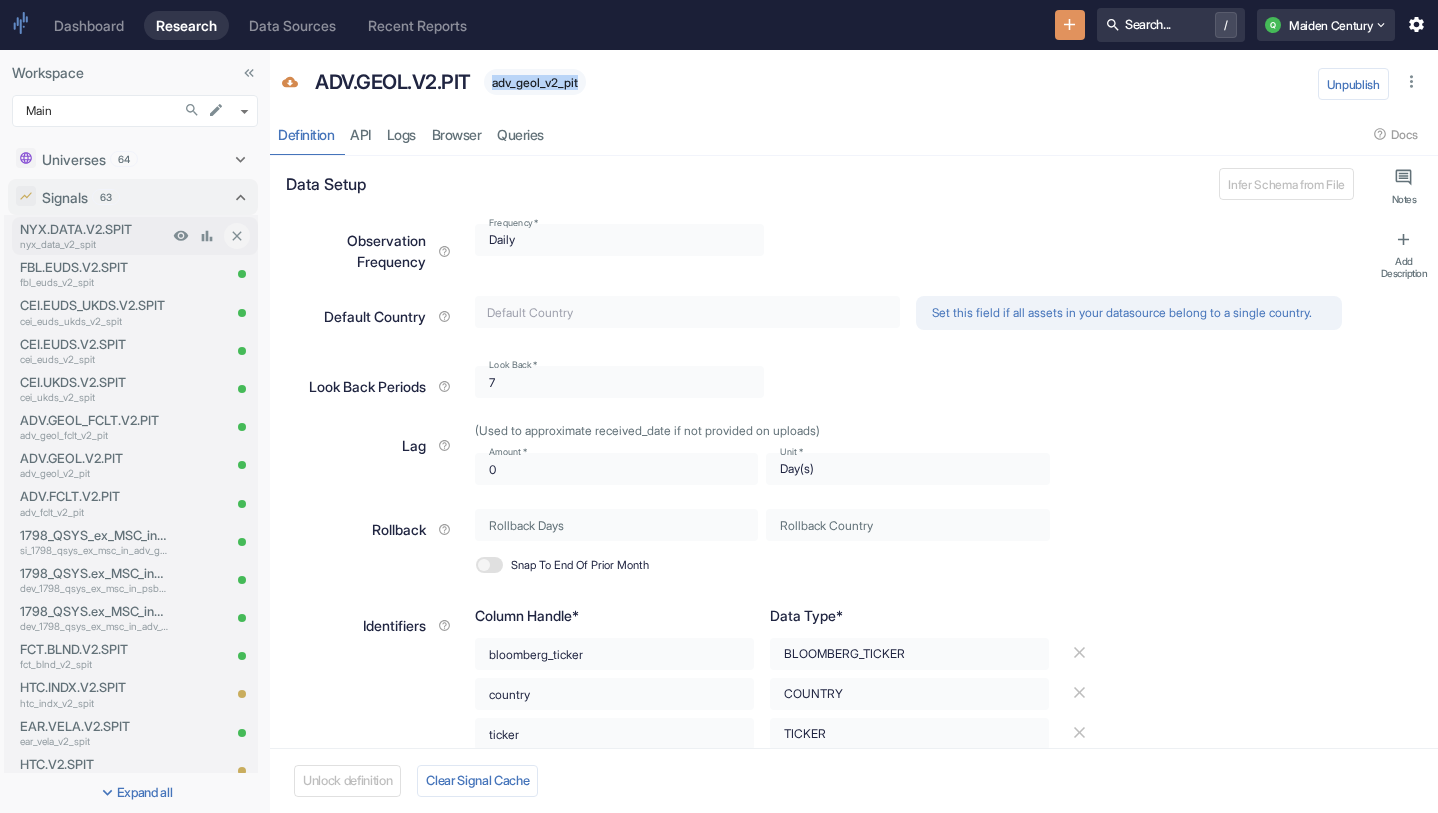type on "x" 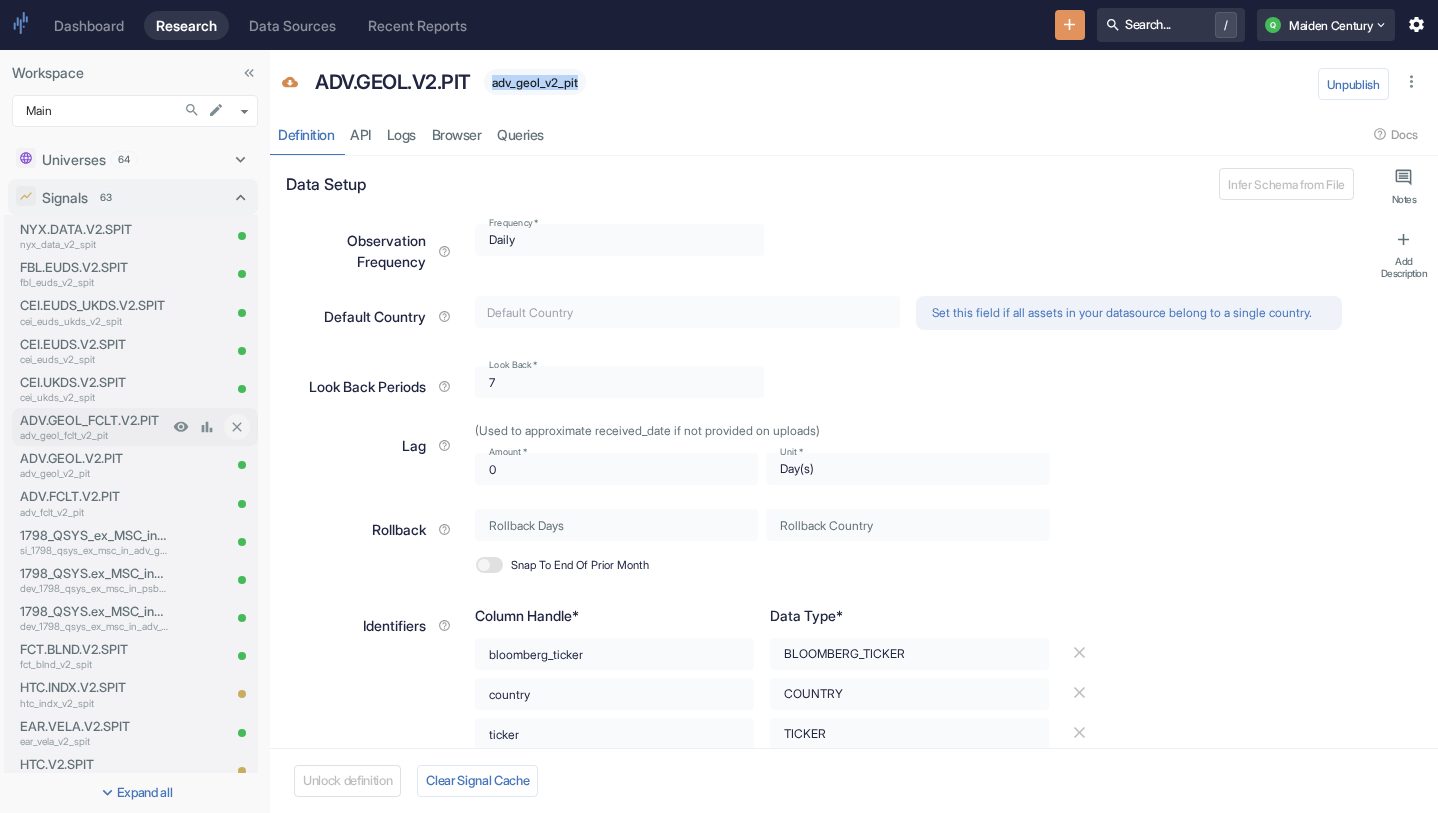 click on "adv_geol_fclt_v2_pit" at bounding box center [94, 435] 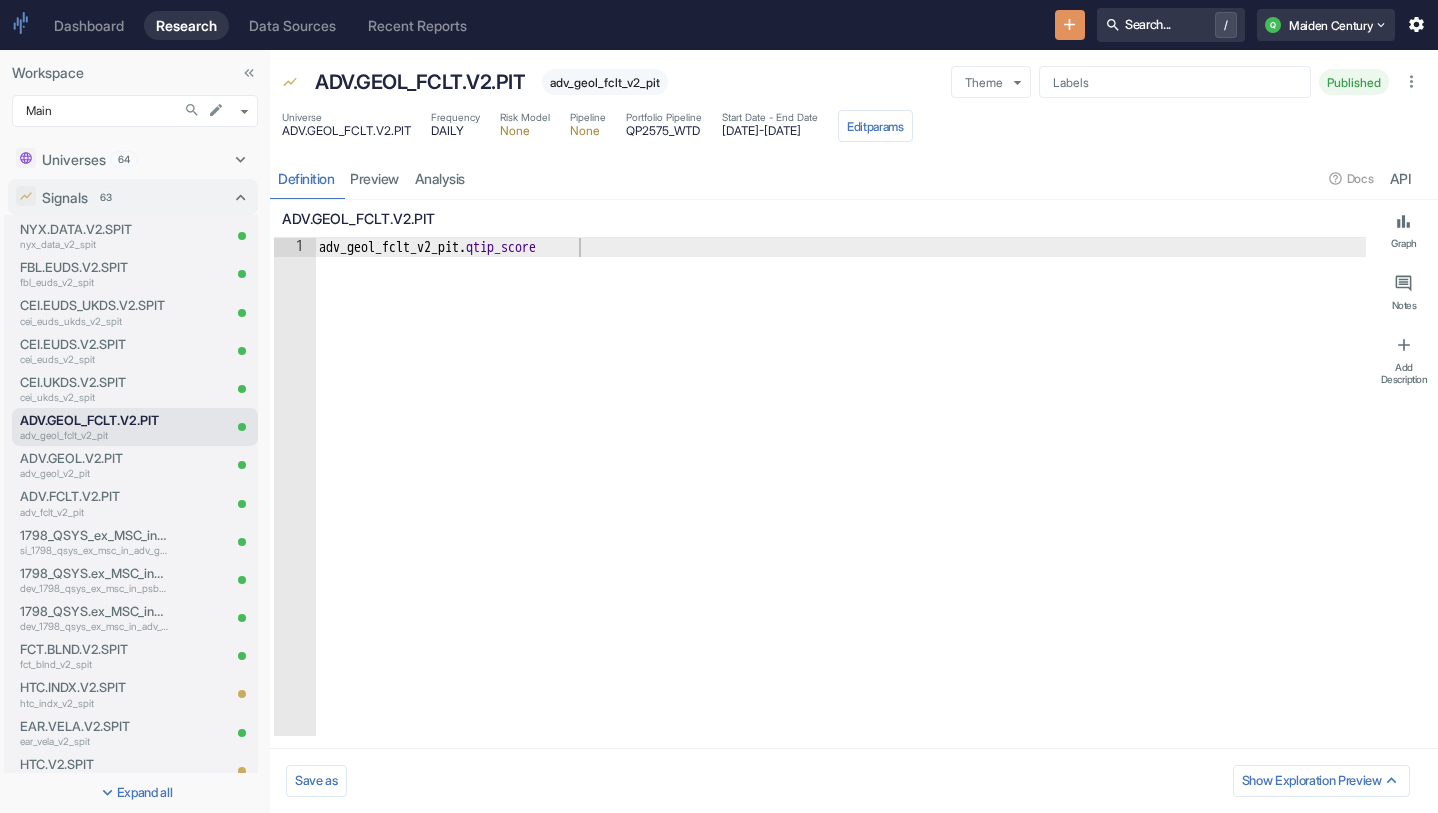 click on "[DATE]  -  [DATE]" at bounding box center (770, 131) 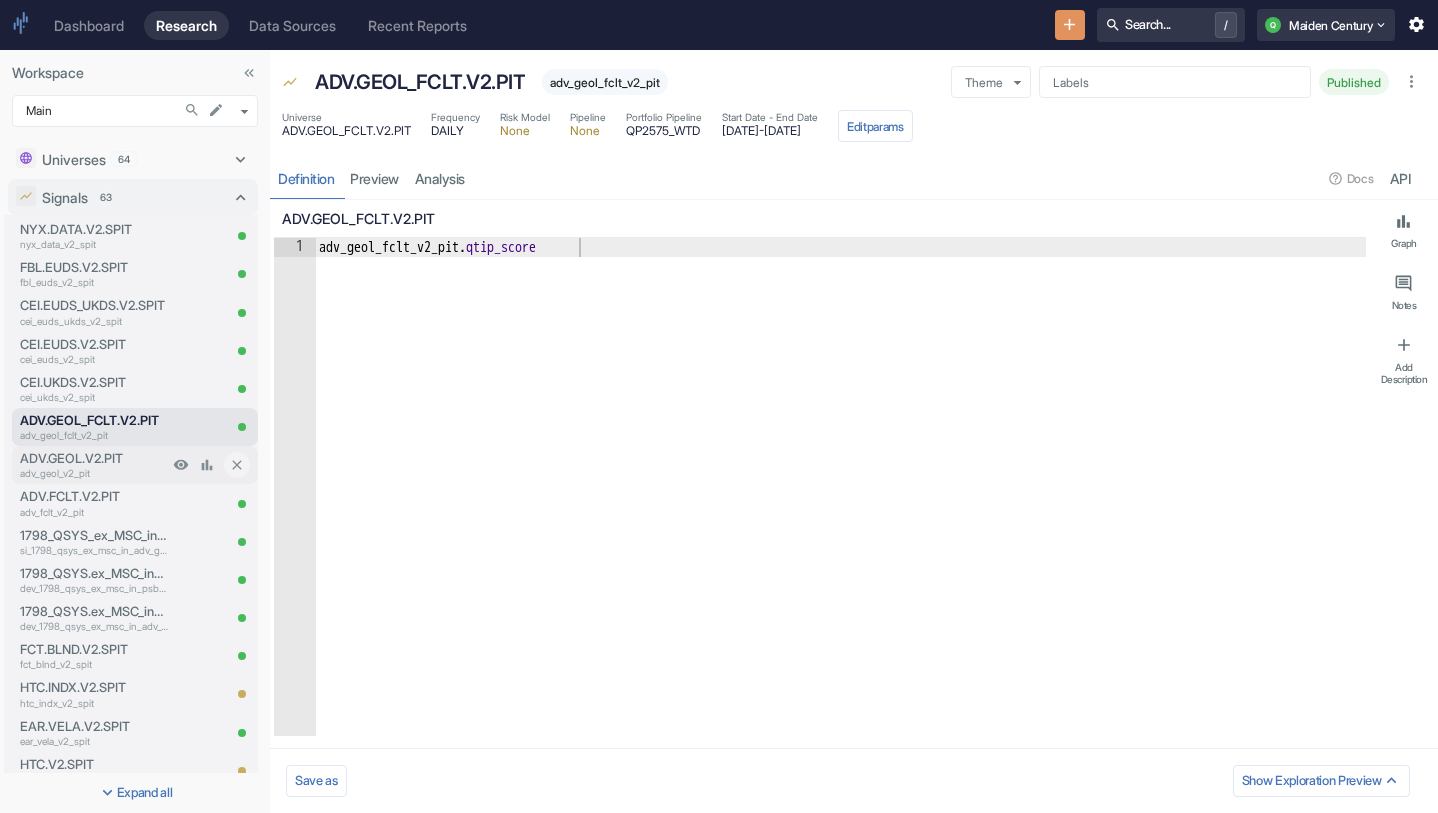 click on "adv_geol_v2_pit" at bounding box center [94, 473] 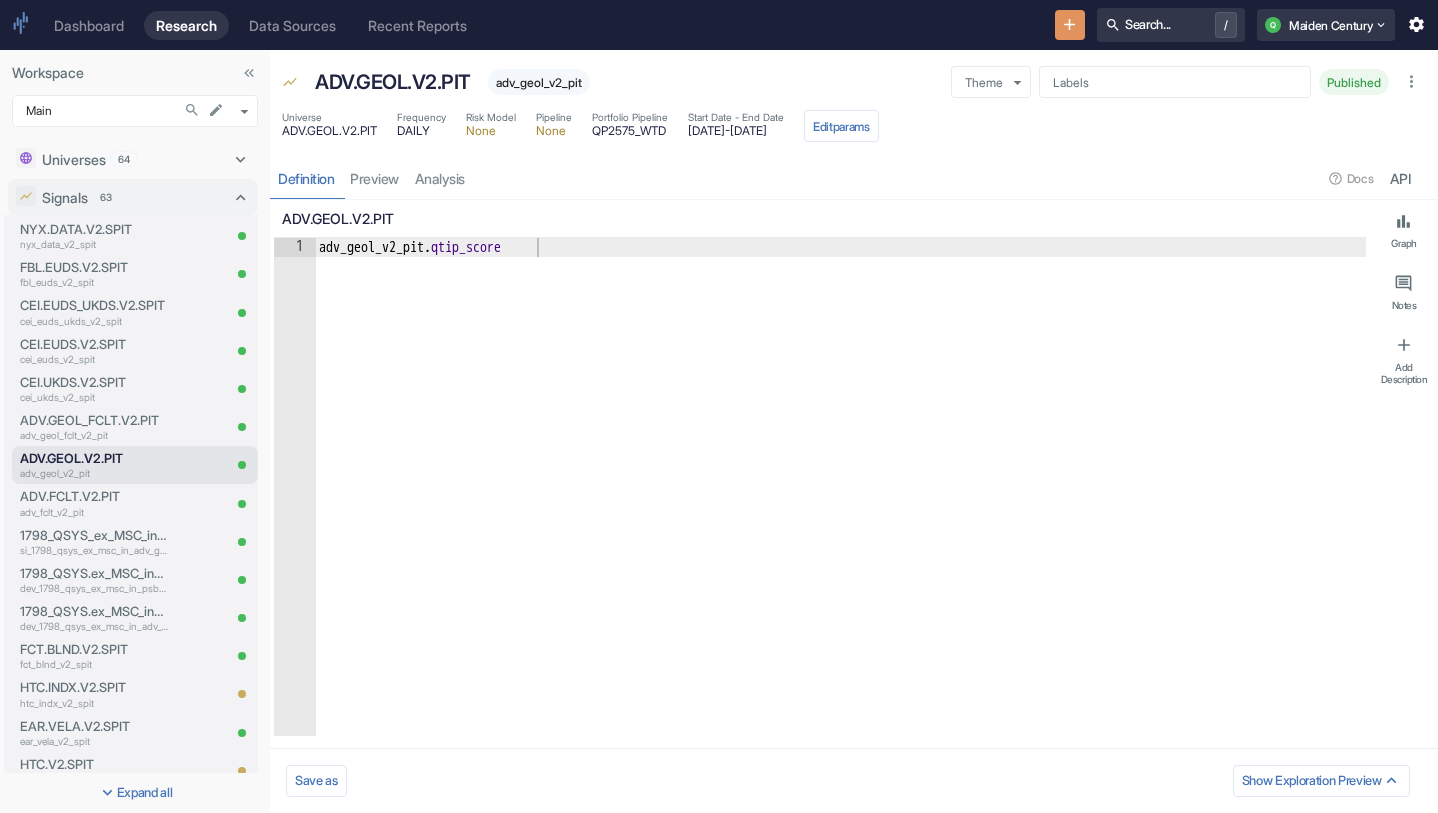 type on "x" 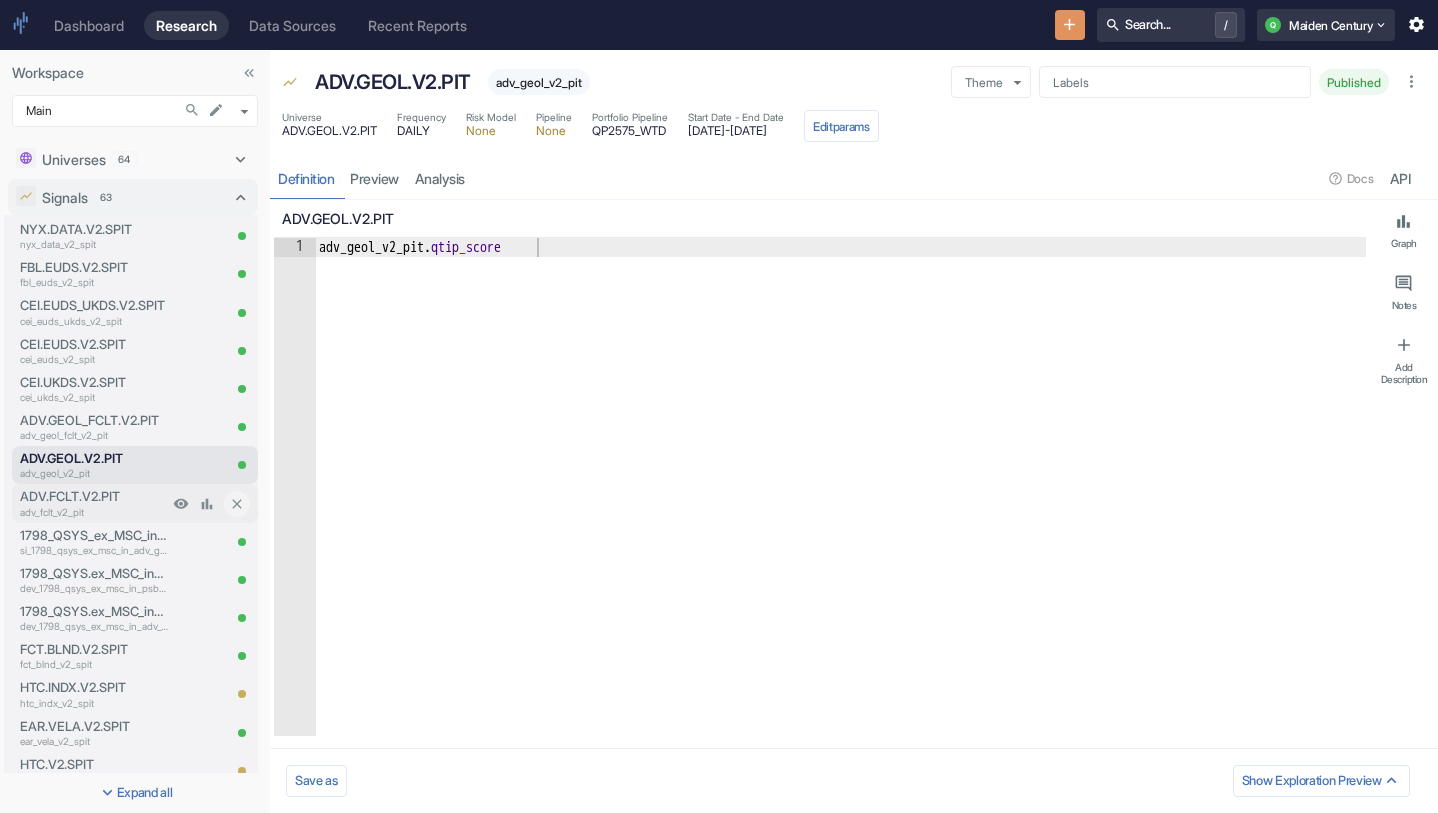 click on "adv_fclt_v2_pit" at bounding box center [94, 512] 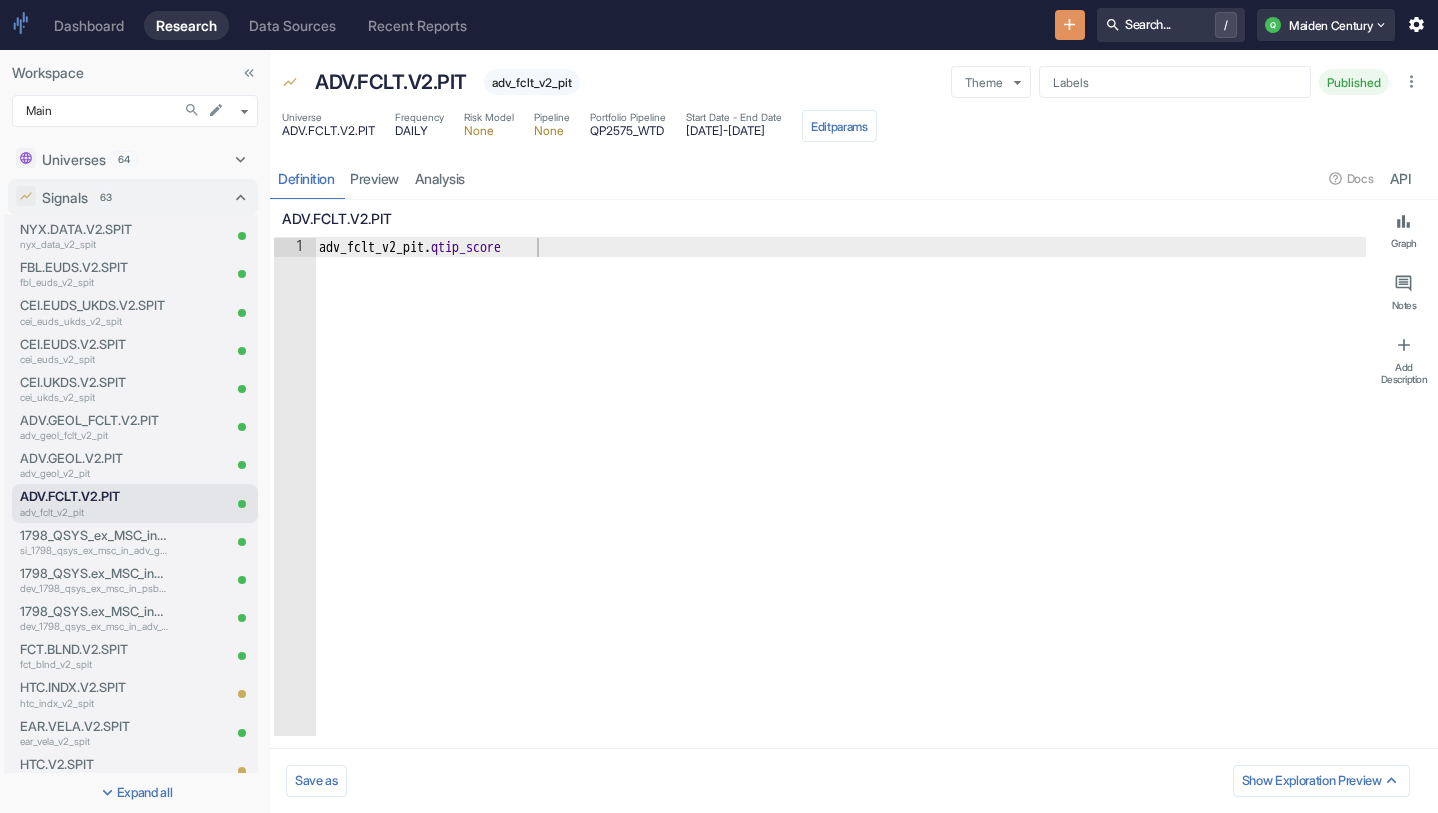 click on "[DATE]  -  [DATE]" at bounding box center (734, 131) 